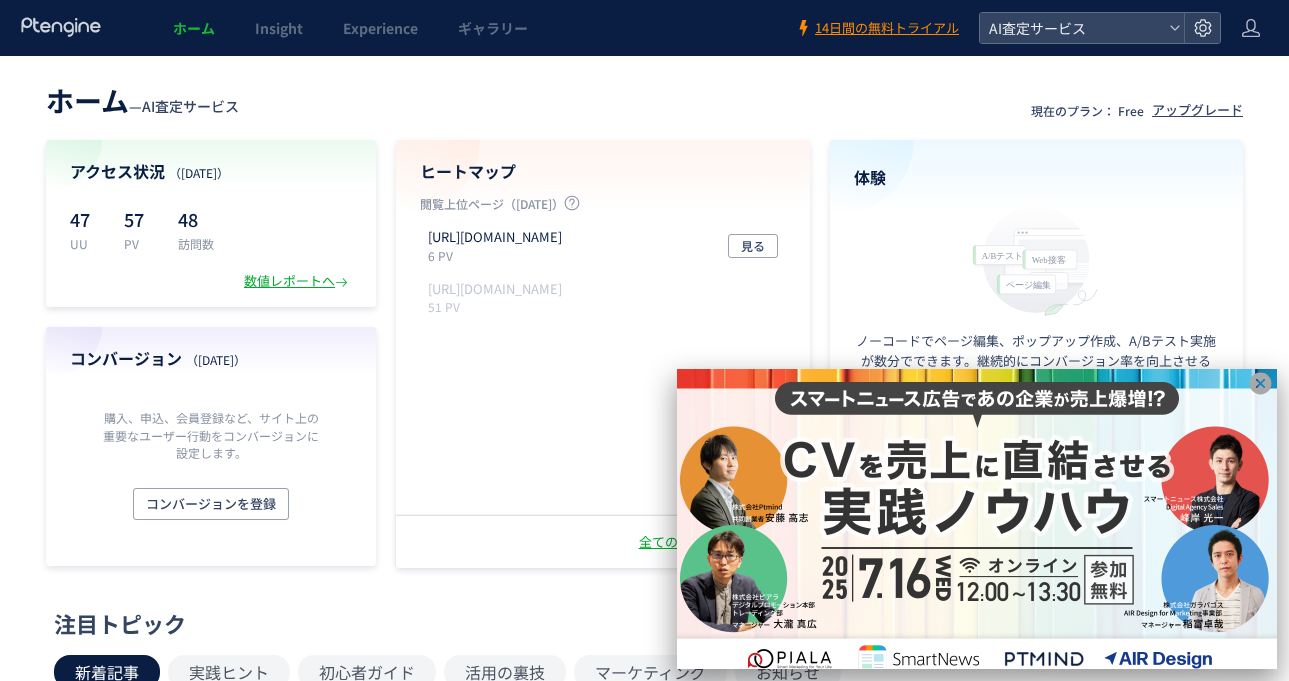 scroll, scrollTop: 0, scrollLeft: 0, axis: both 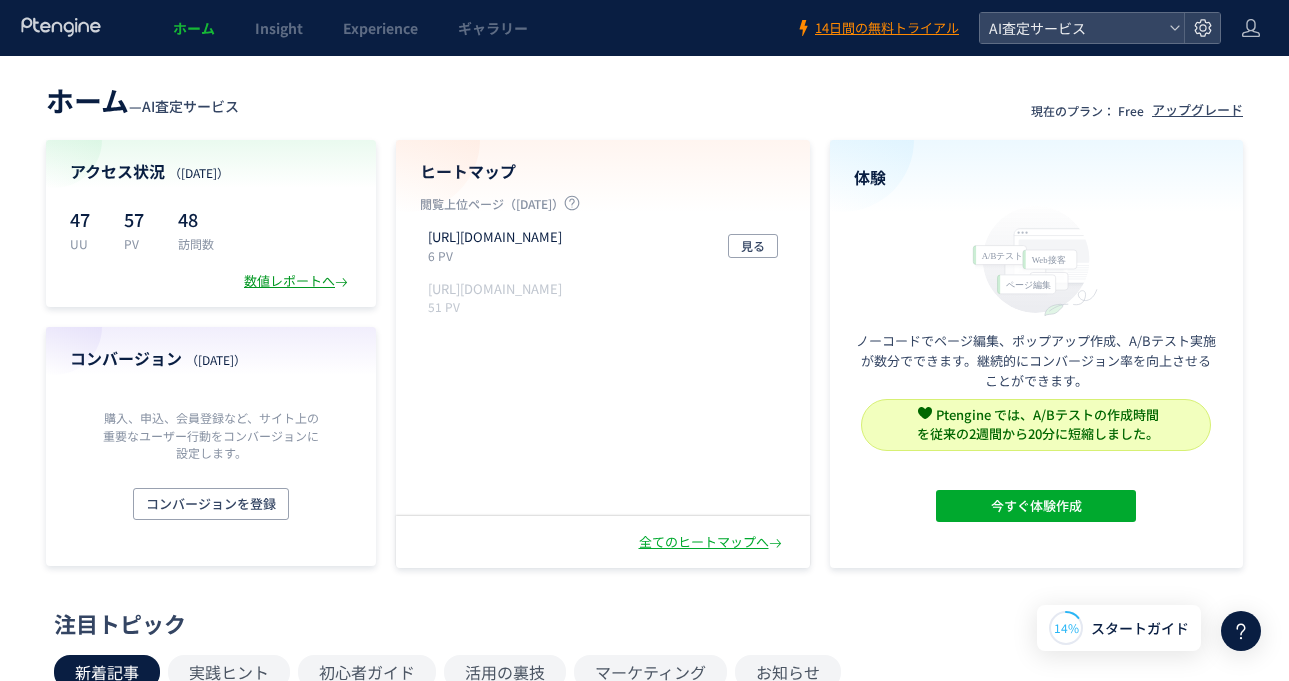 click on "数値レポートへ" at bounding box center [298, 281] 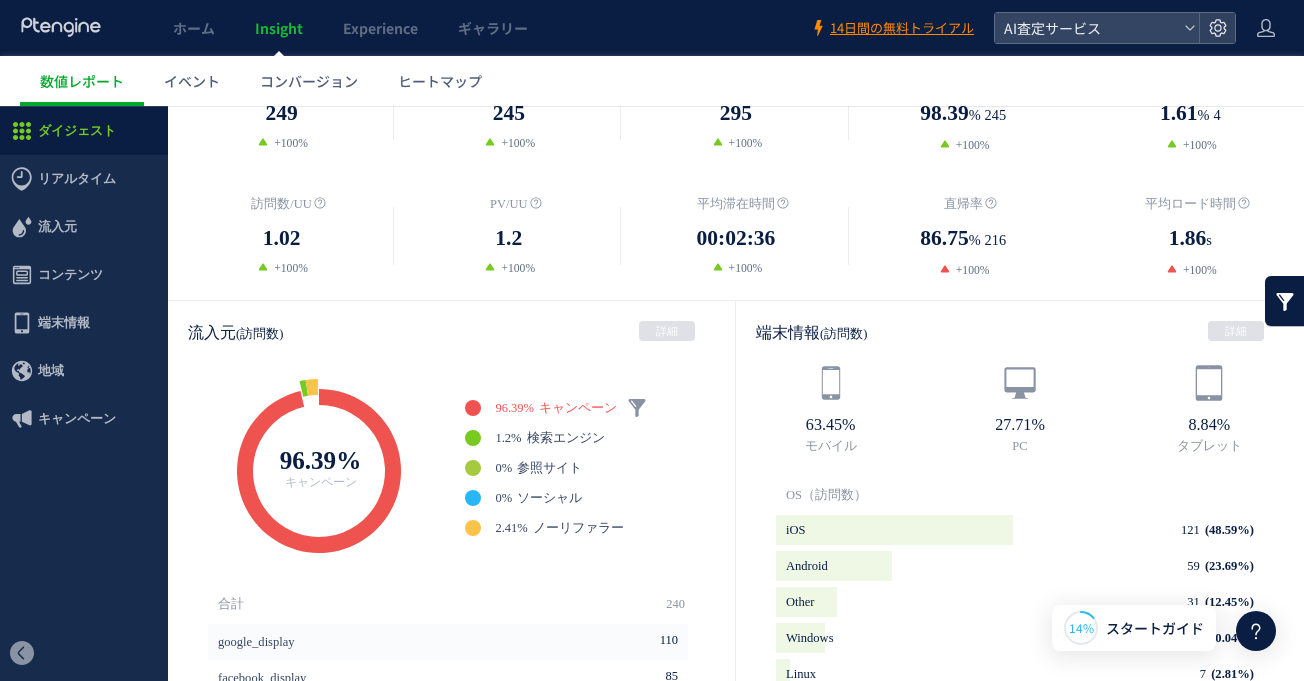 scroll, scrollTop: 365, scrollLeft: 0, axis: vertical 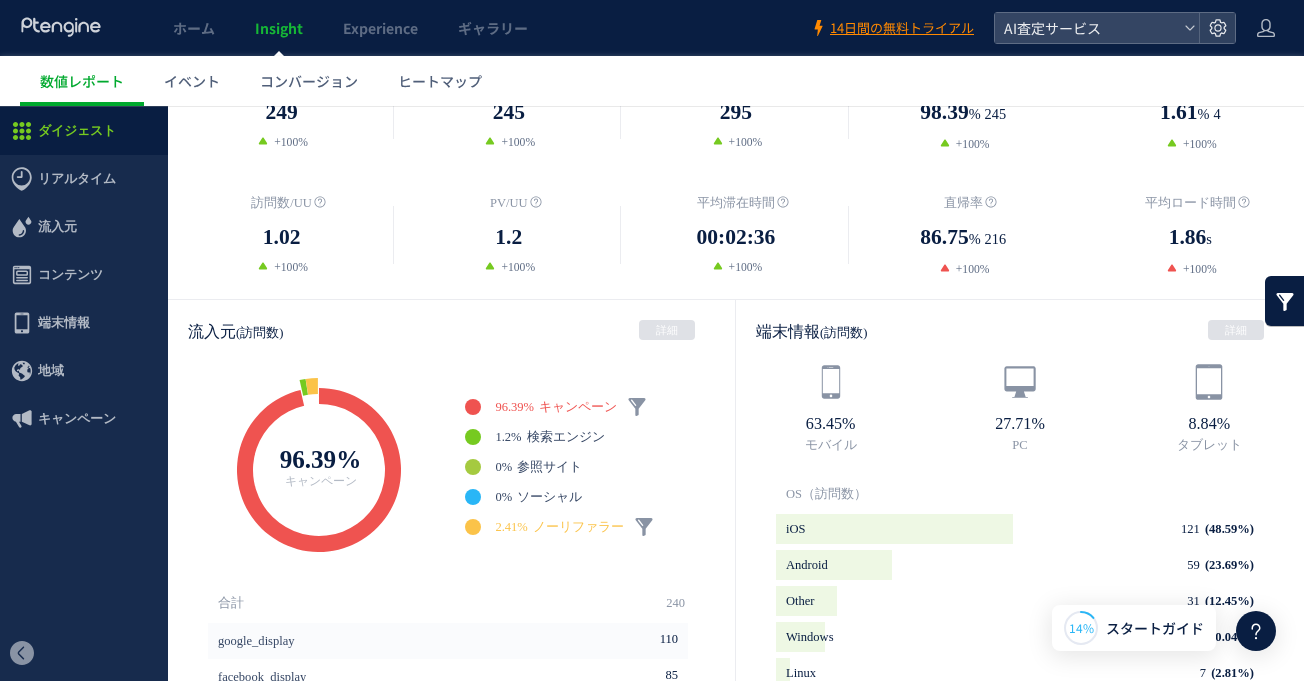 click on "2.41%" at bounding box center (511, 527) 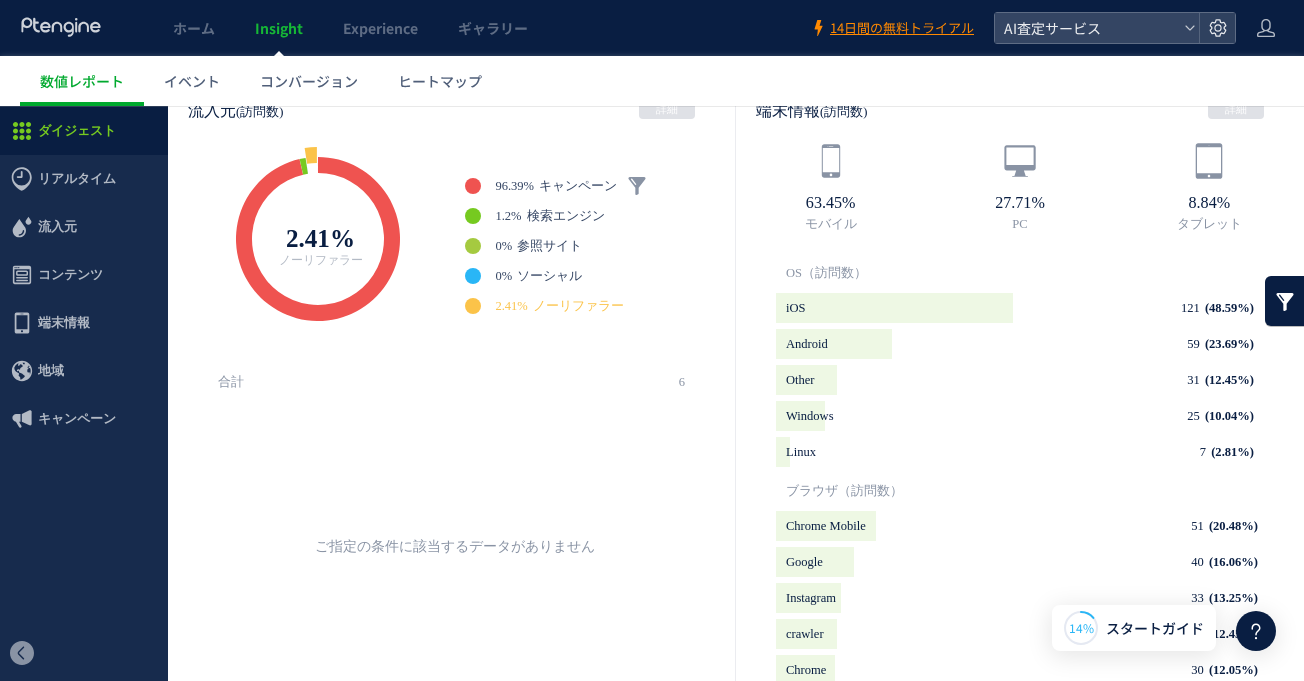 scroll, scrollTop: 0, scrollLeft: 0, axis: both 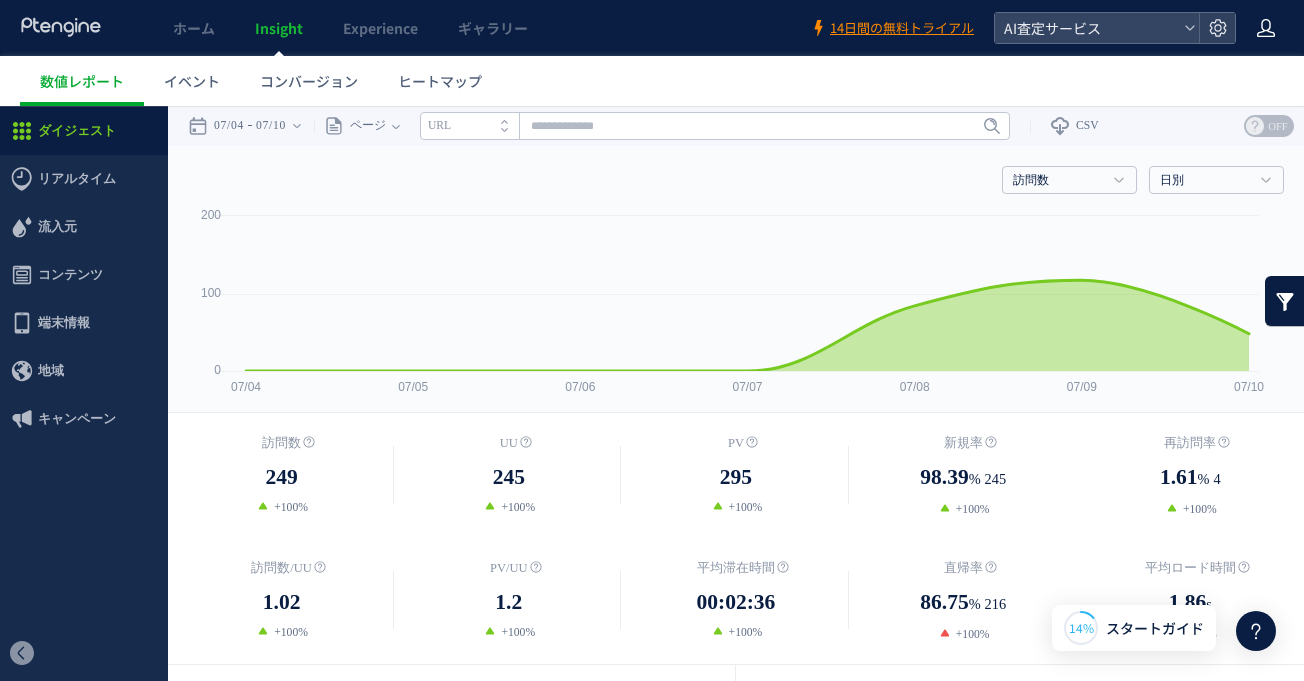 click 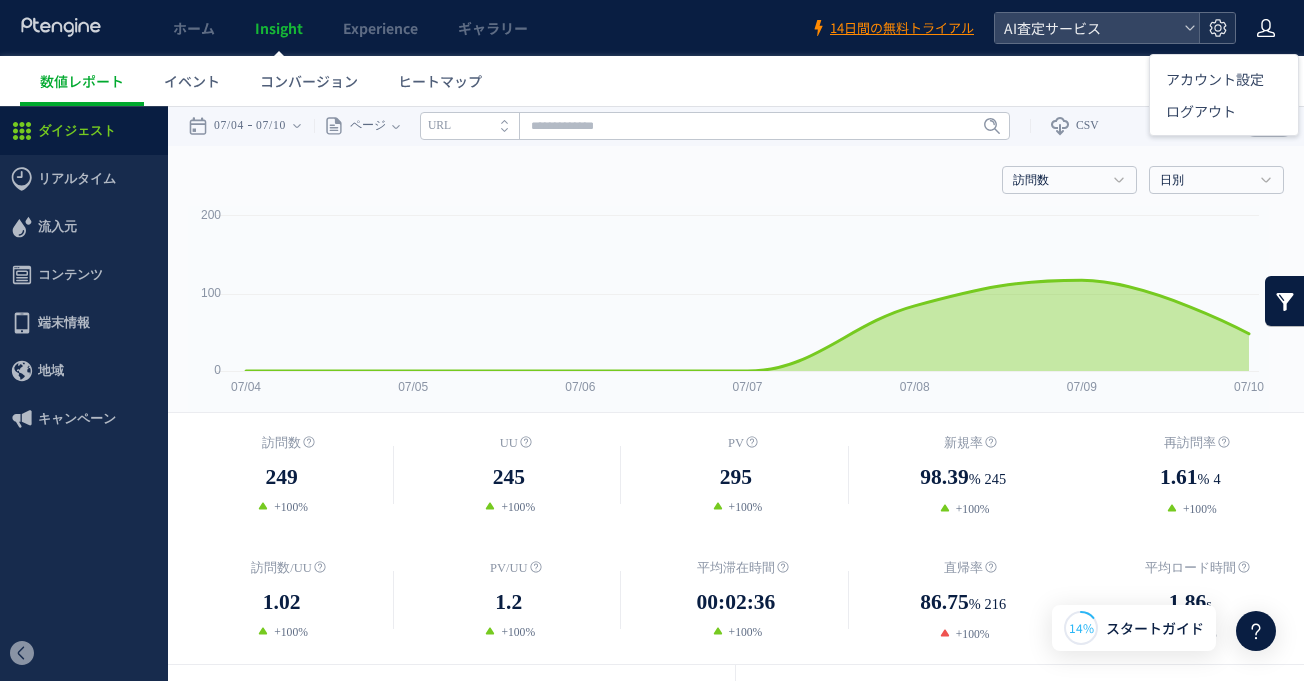 click 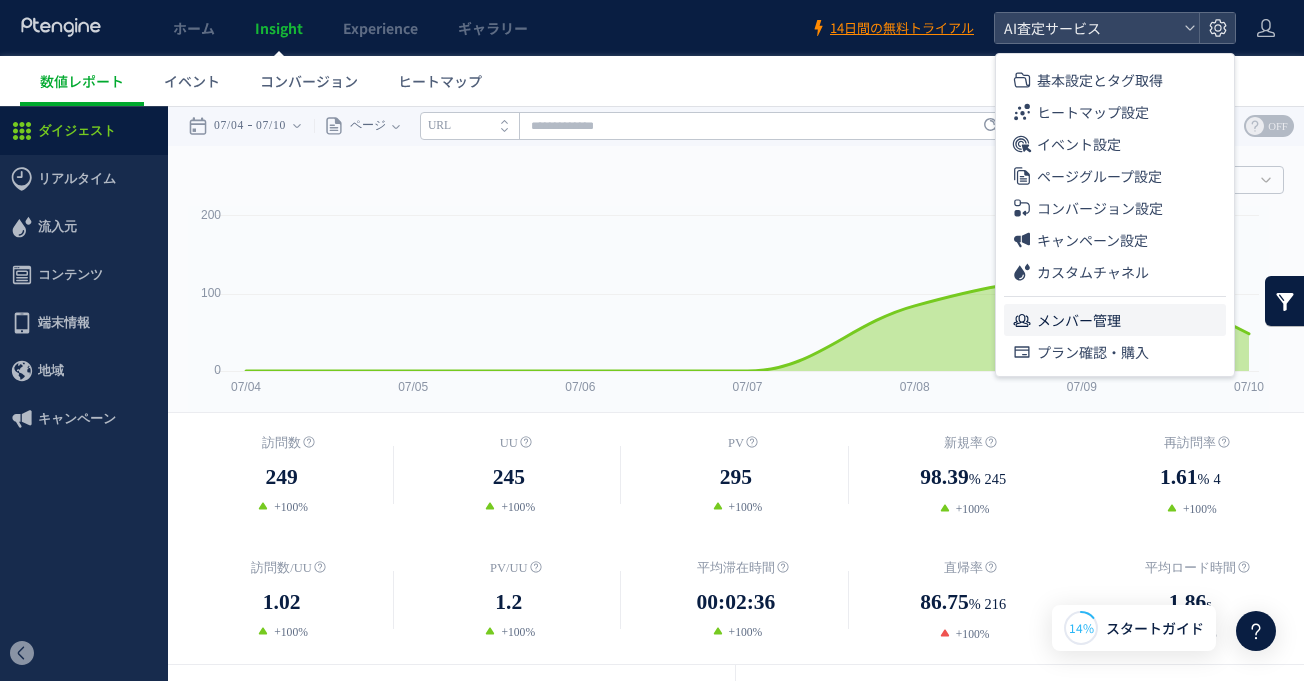 click on "メンバー管理" at bounding box center [1079, 320] 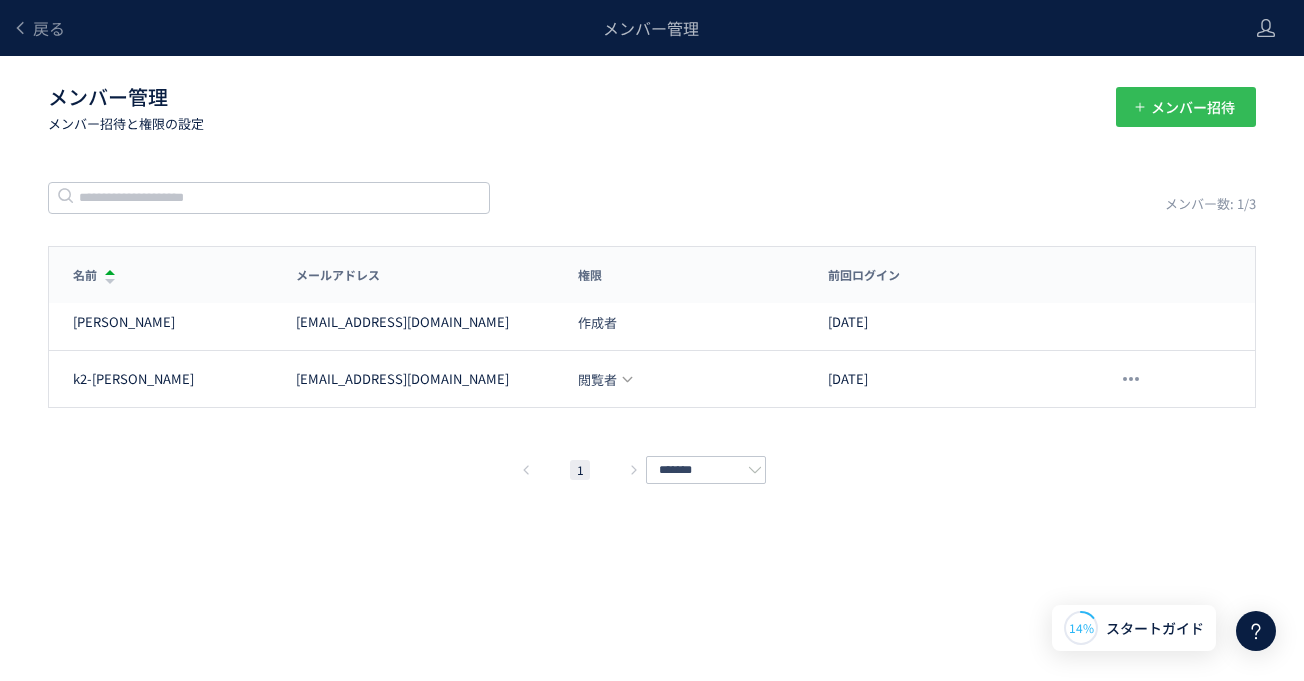 click on "メンバー招待" at bounding box center (1193, 107) 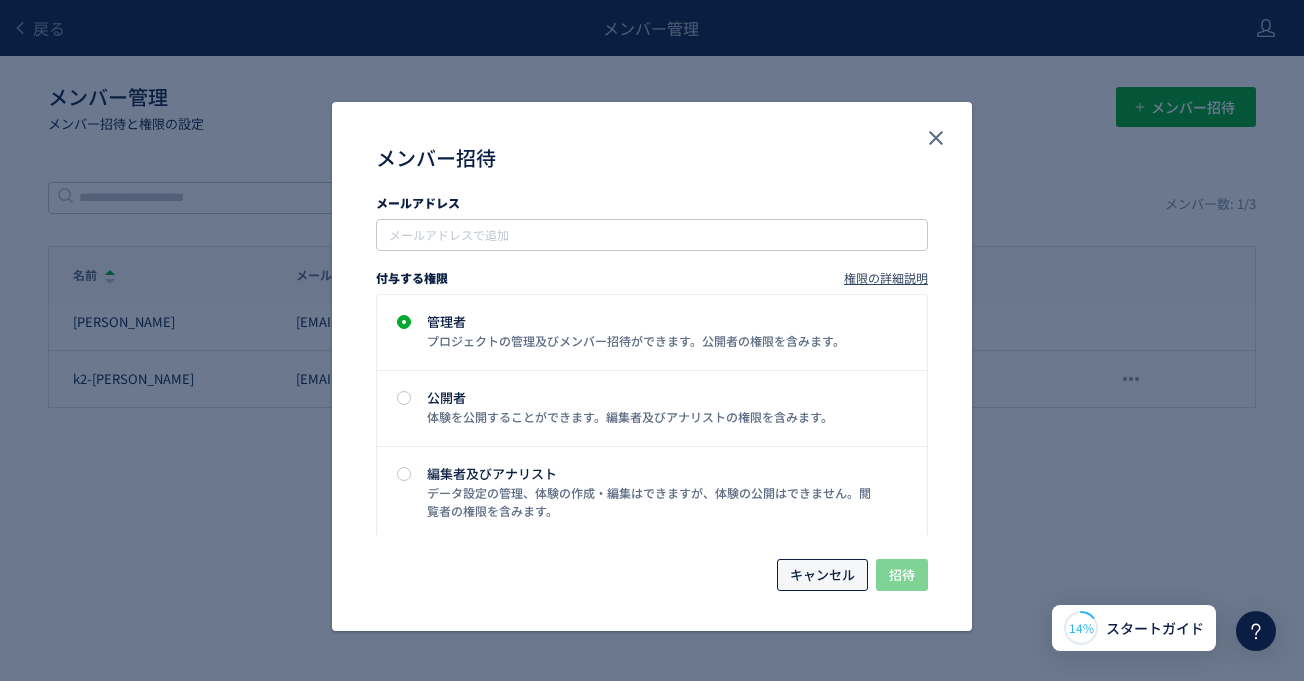 click on "キャンセル" at bounding box center [822, 575] 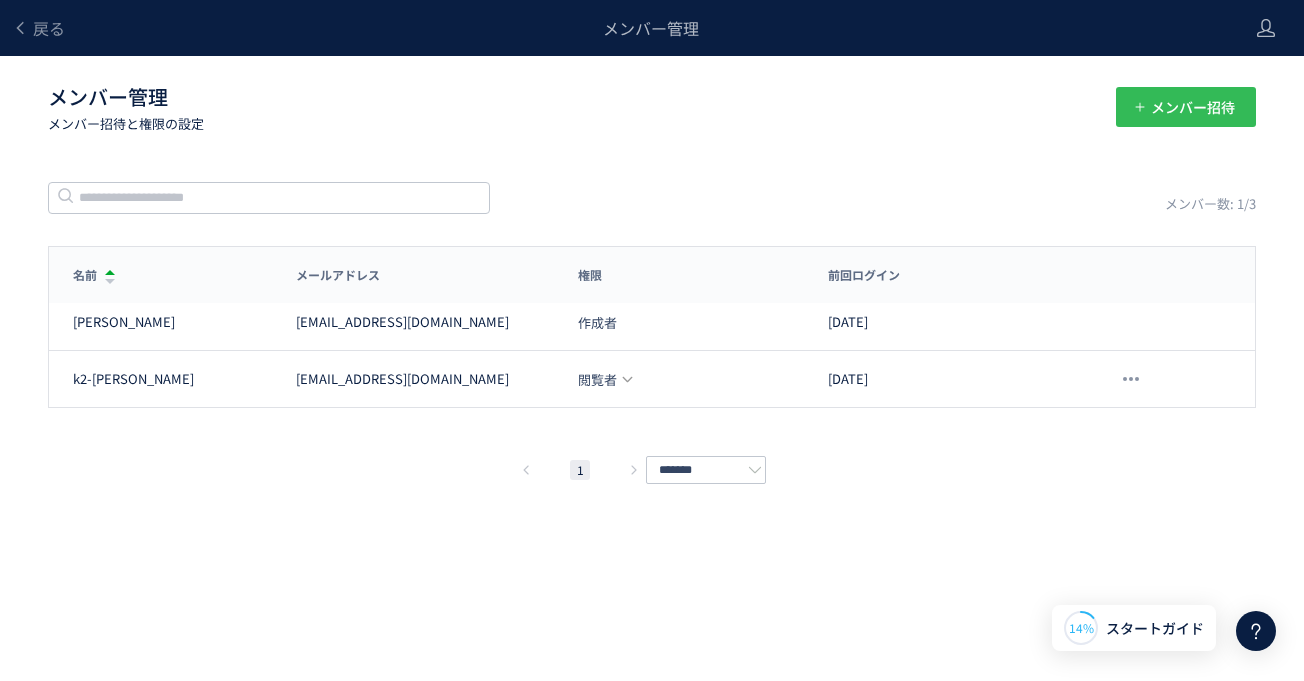 click on "メンバー招待" at bounding box center [1193, 107] 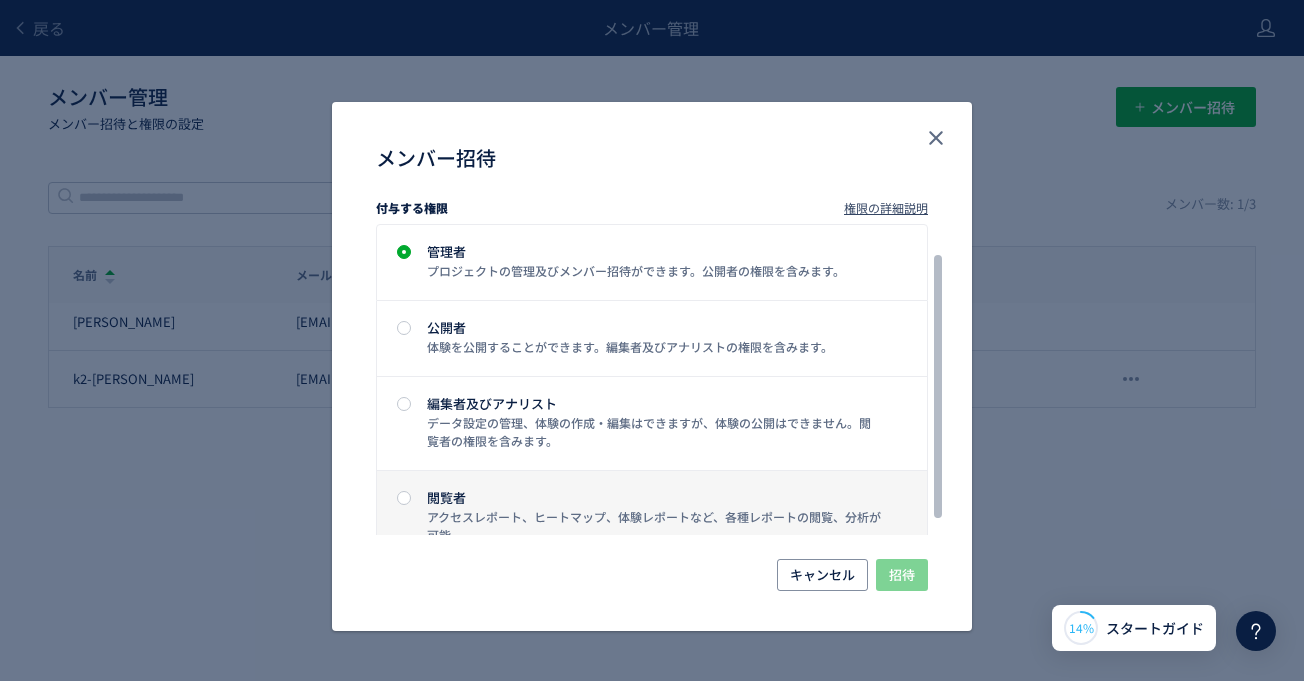 scroll, scrollTop: 100, scrollLeft: 0, axis: vertical 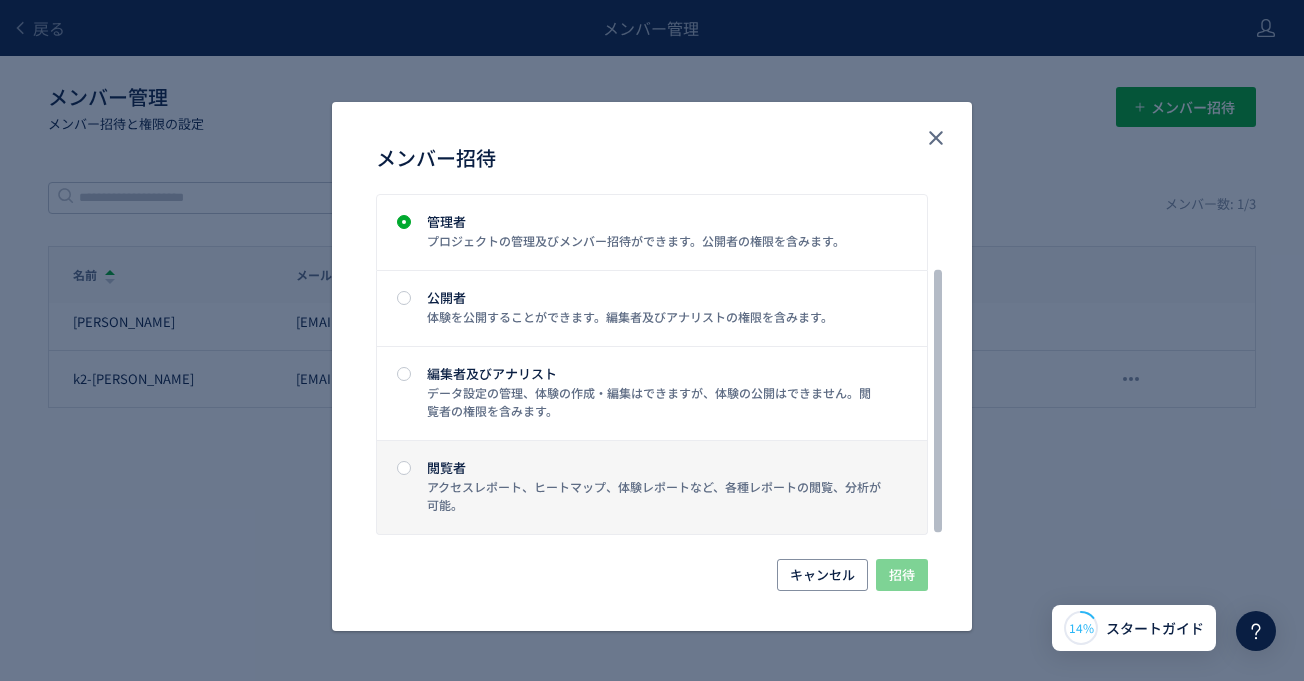 click on "アクセスレポート、ヒートマップ、体験レポートなど、各種レポートの閲覧、分析が可能。" at bounding box center (654, 496) 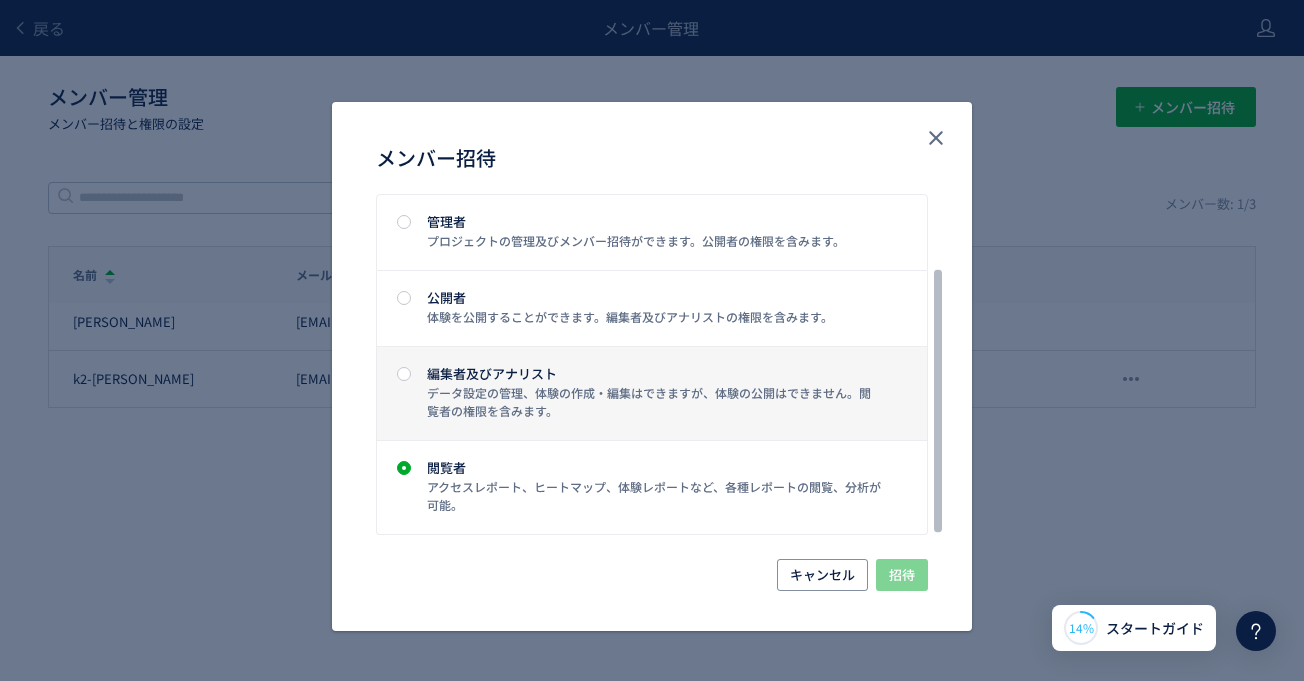 scroll, scrollTop: 0, scrollLeft: 0, axis: both 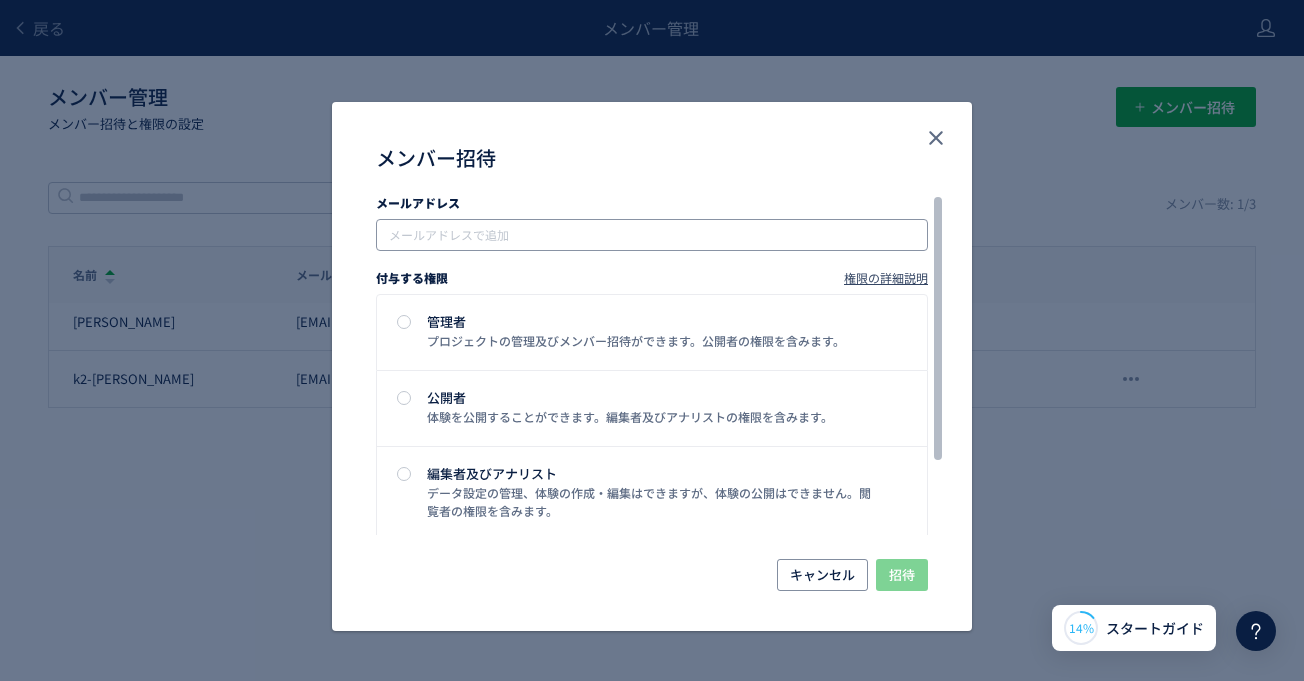 click 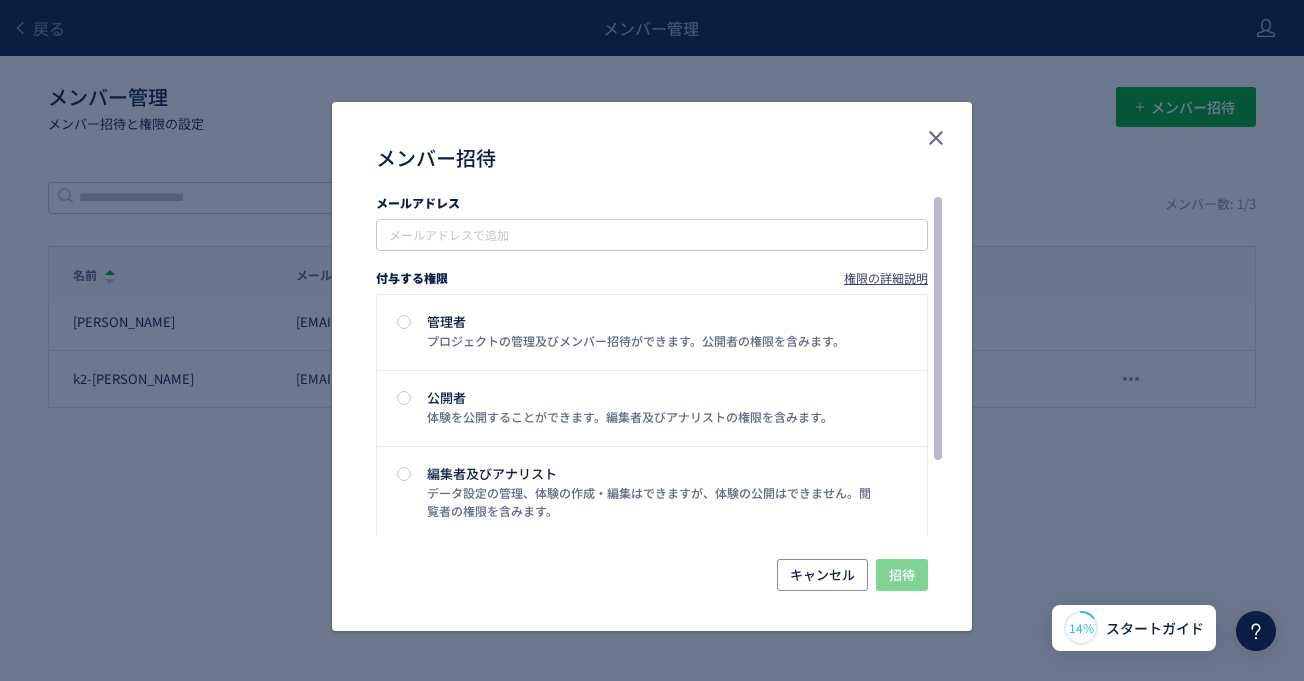 click on "メールアドレス" at bounding box center (652, 206) 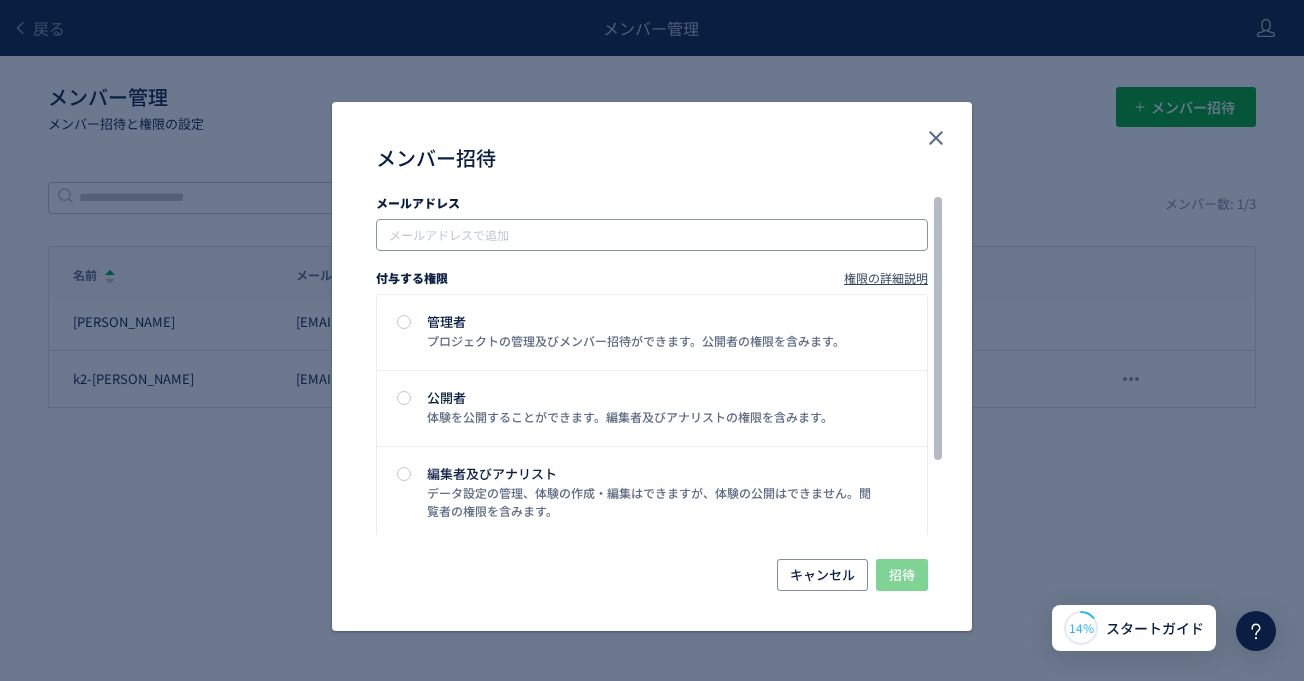 click 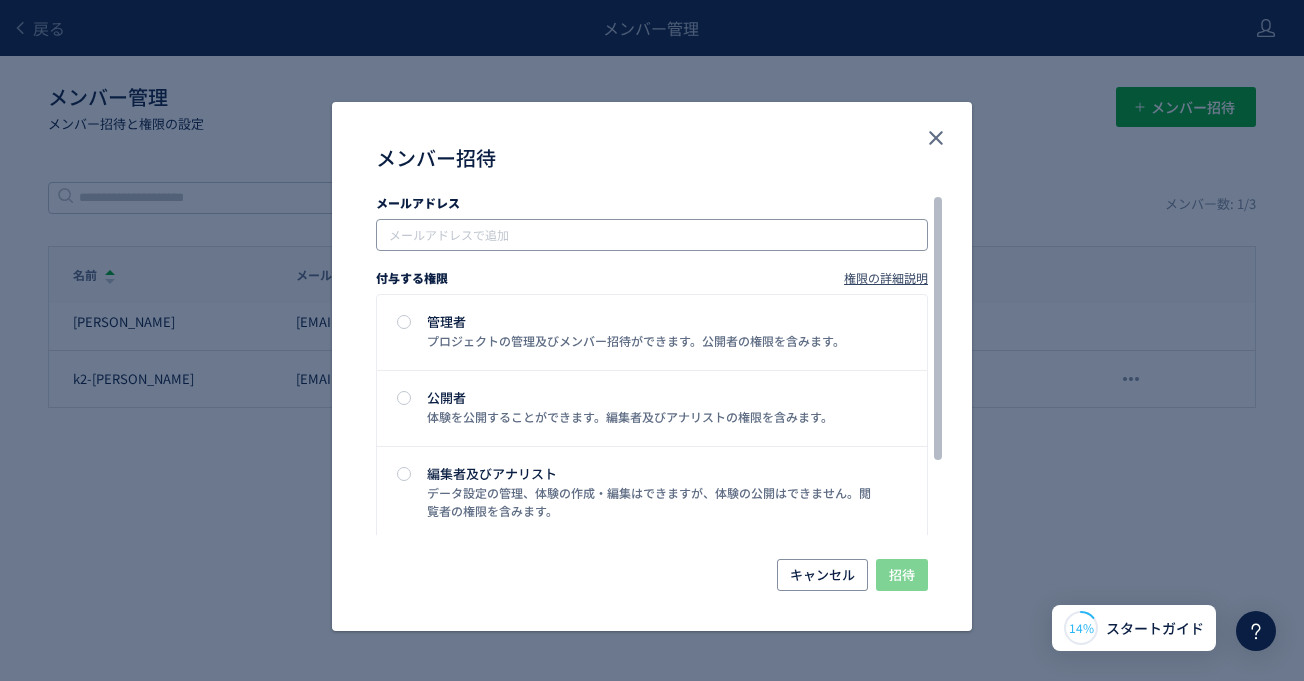 paste on "**********" 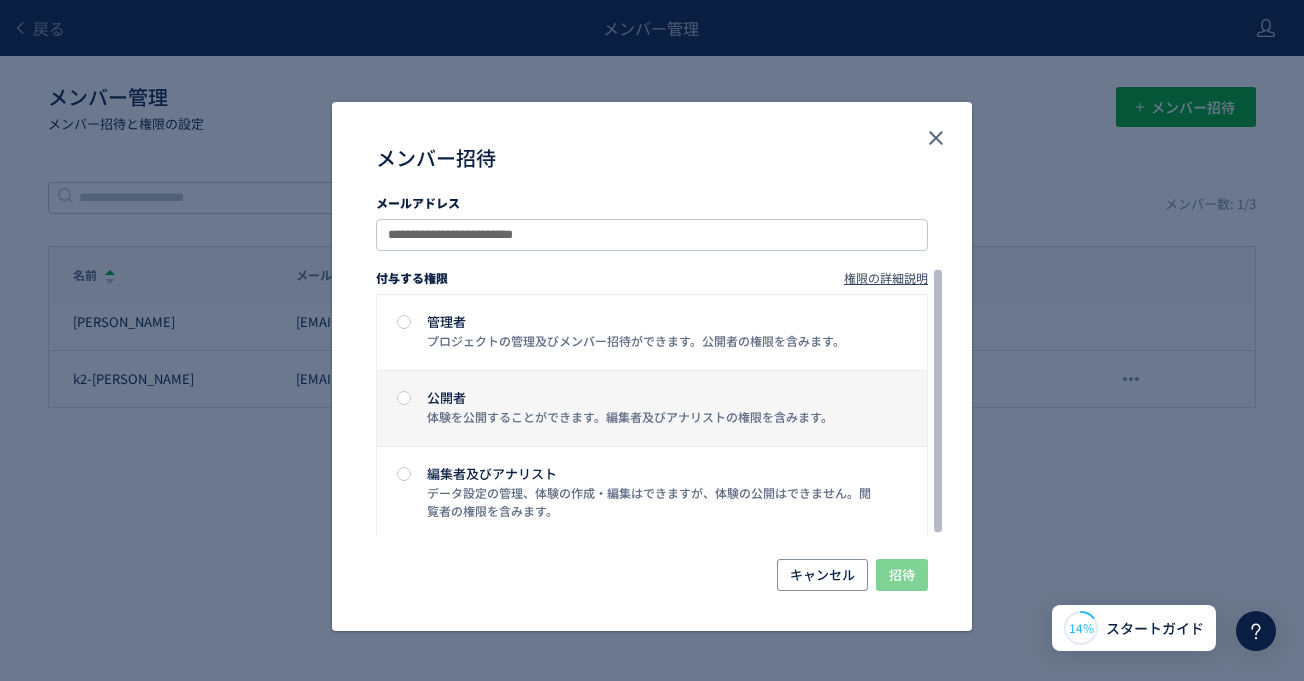 scroll, scrollTop: 100, scrollLeft: 0, axis: vertical 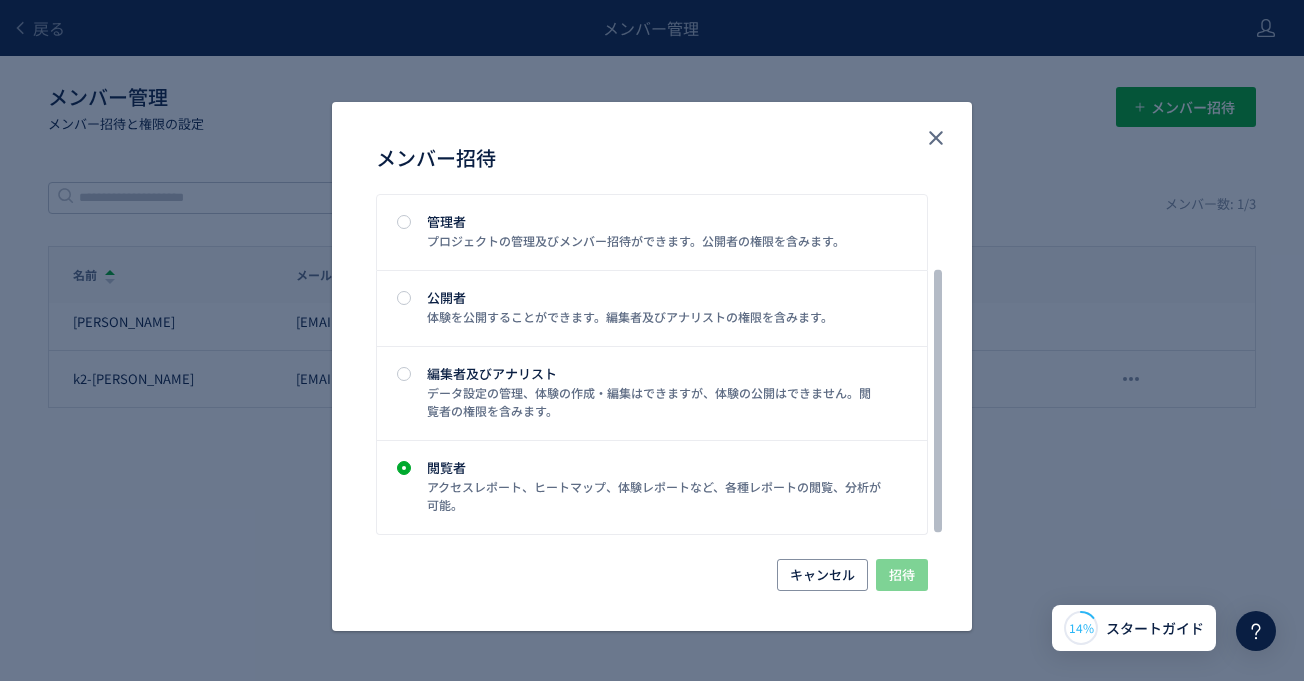 type on "**********" 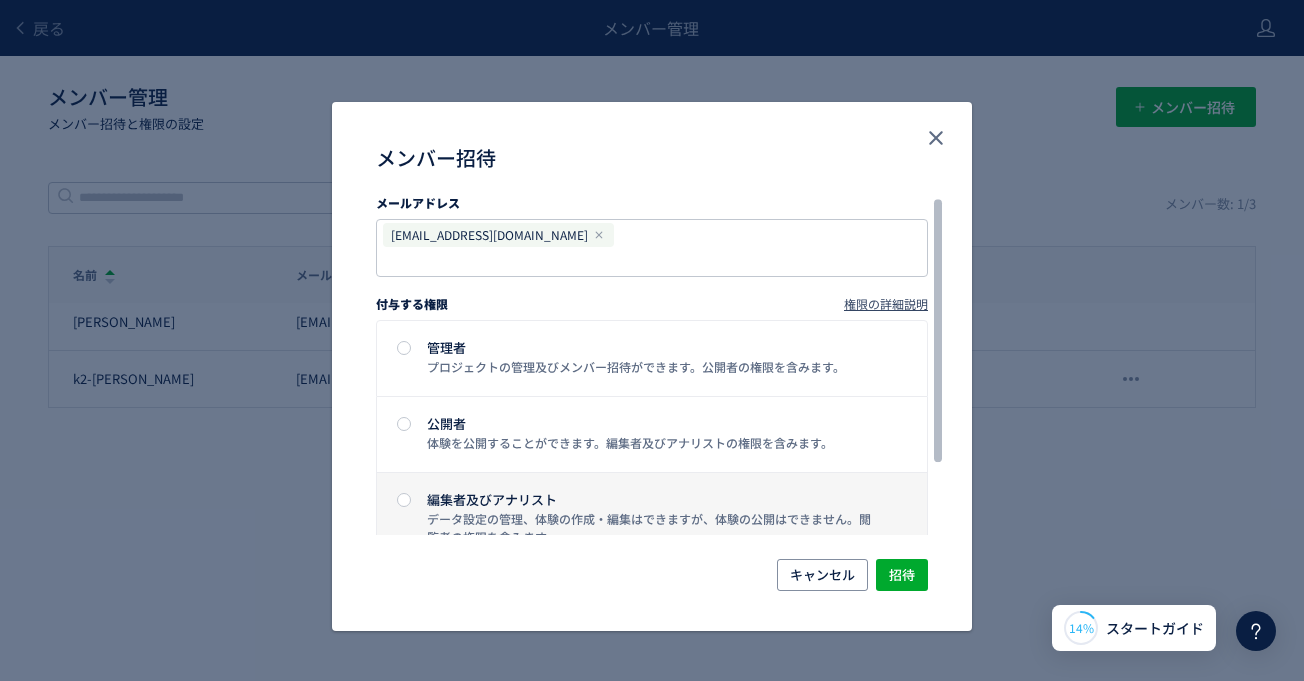 scroll, scrollTop: 100, scrollLeft: 0, axis: vertical 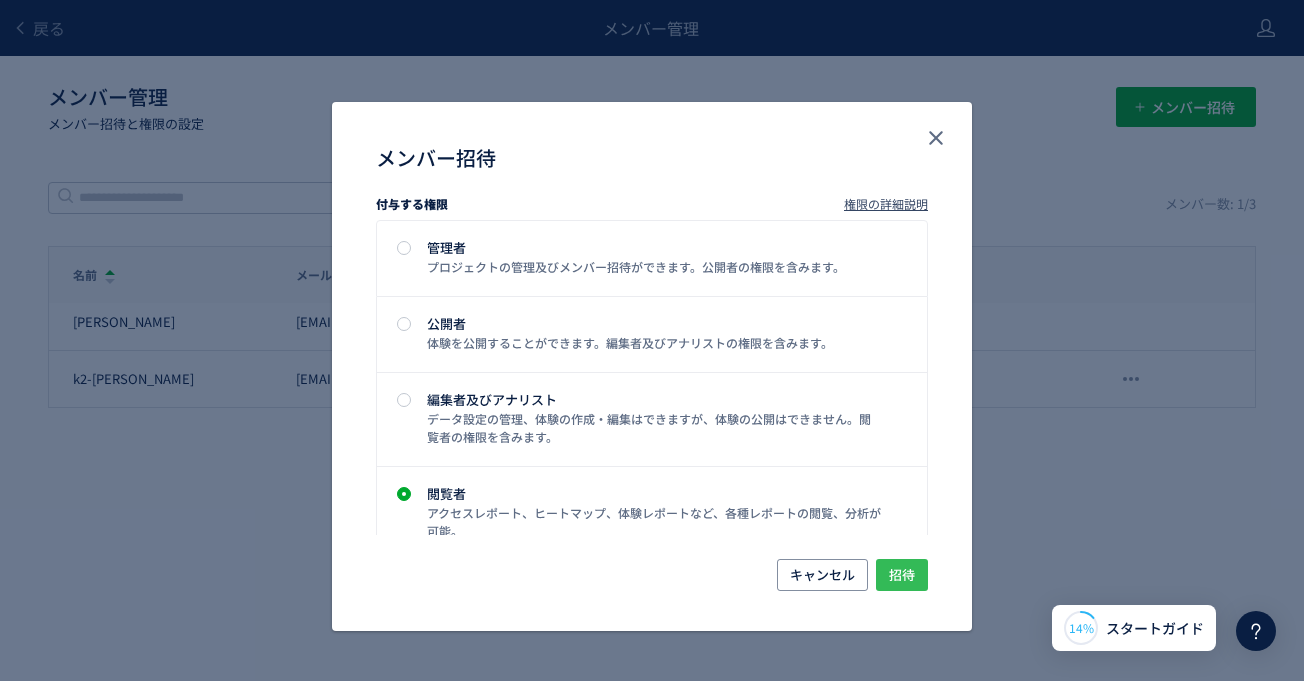 click on "招待" at bounding box center [902, 575] 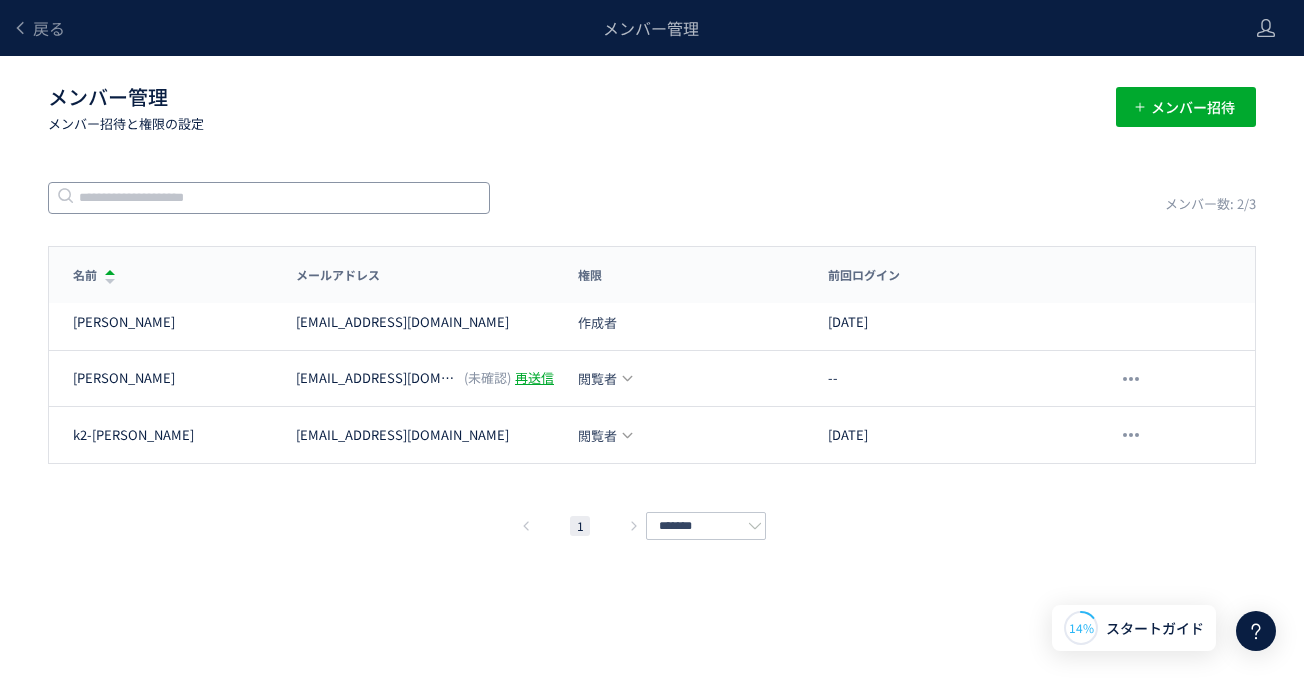 click 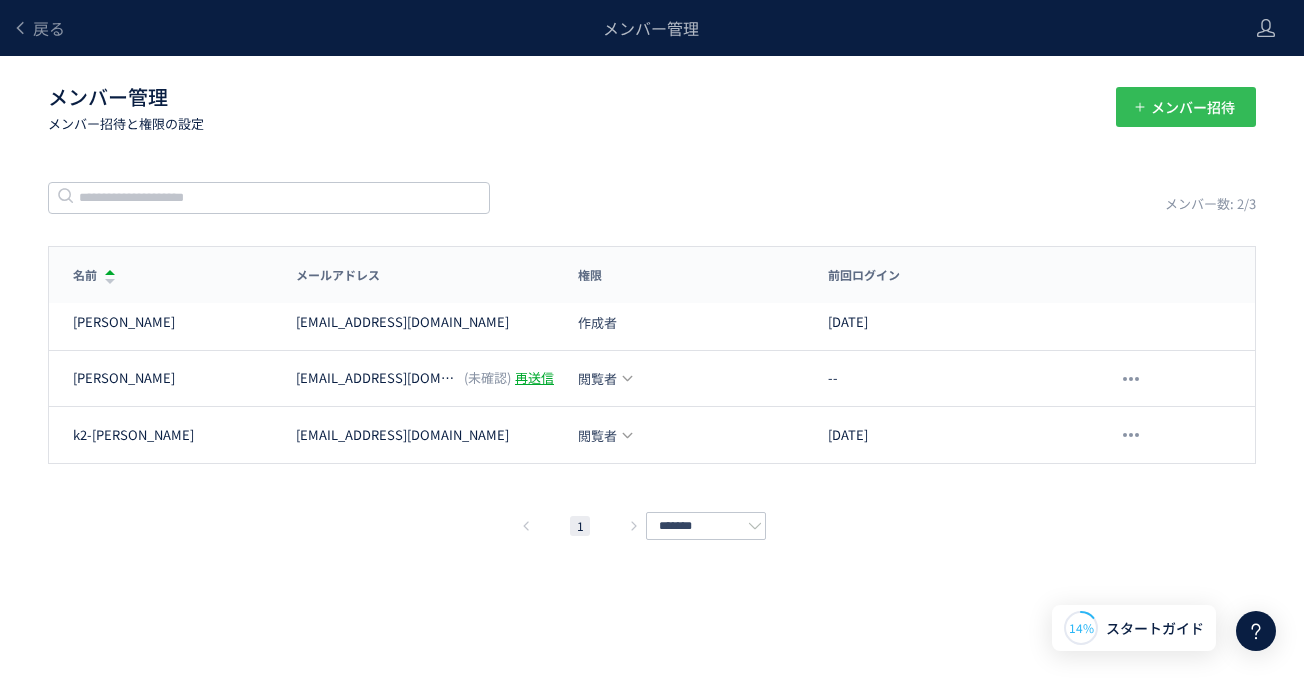 click on "メンバー招待" at bounding box center (1193, 107) 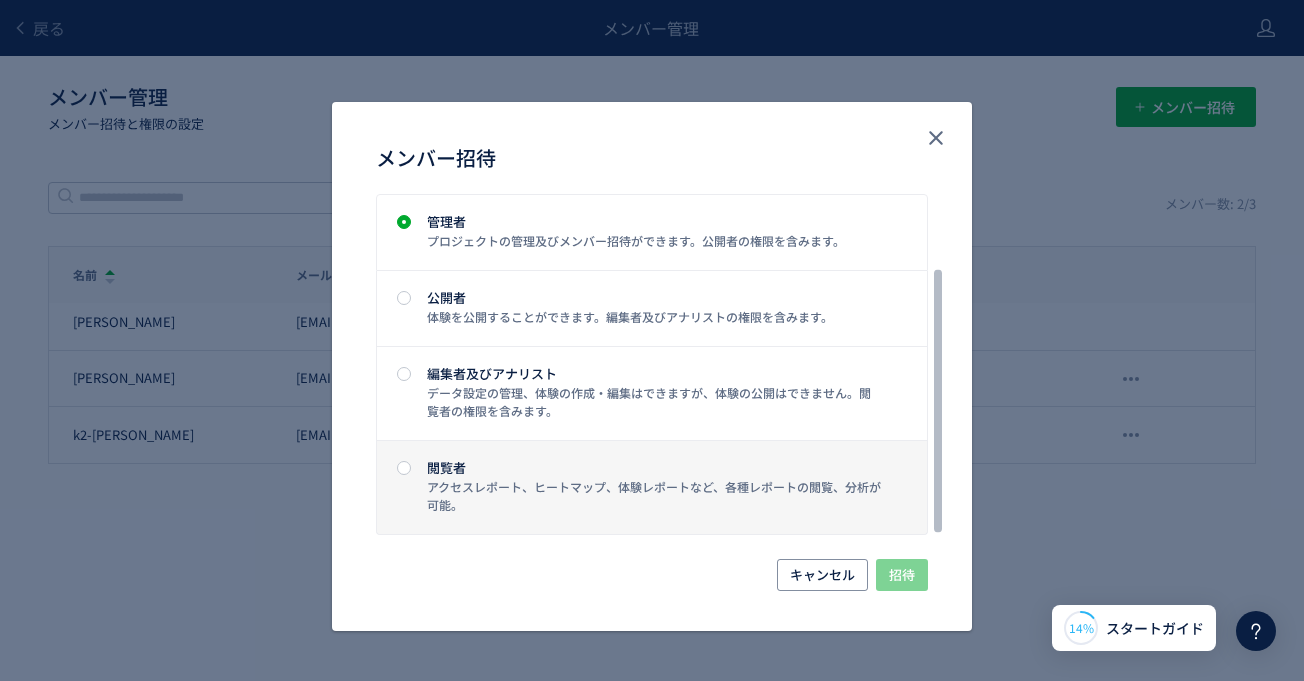 click on "閲覧者 アクセスレポート、ヒートマップ、体験レポートなど、各種レポートの閲覧、分析が可能。" 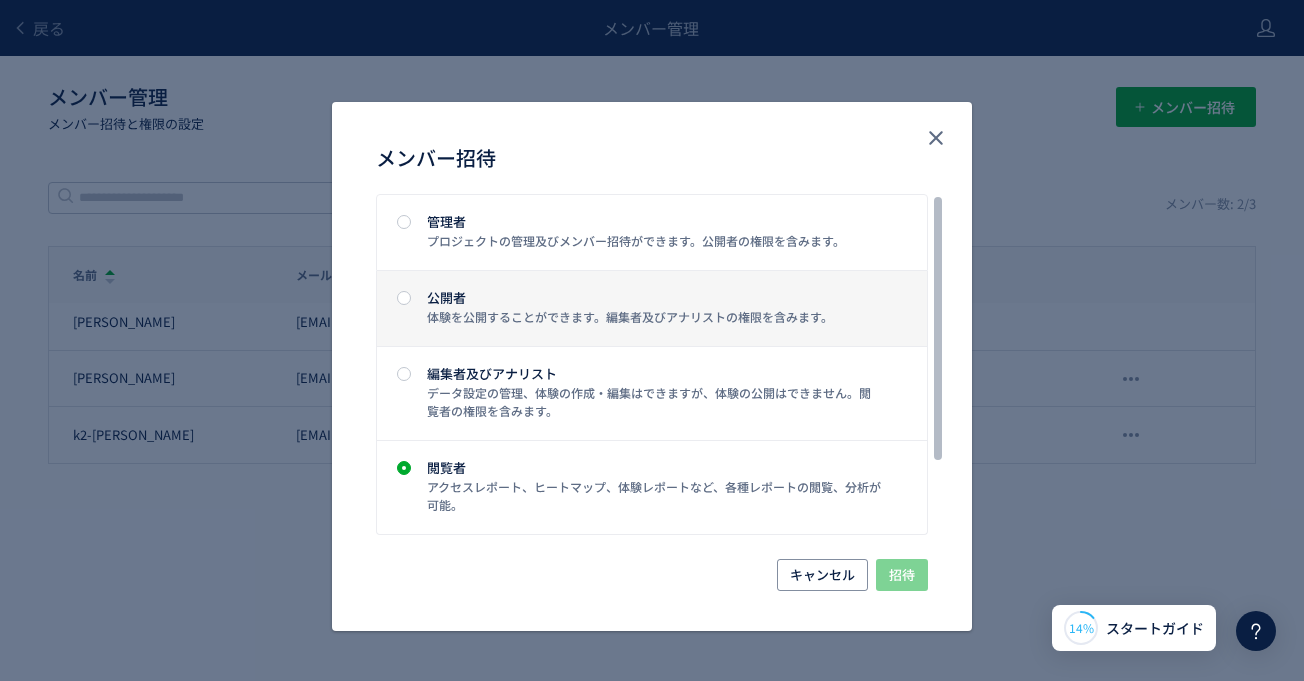 scroll, scrollTop: 0, scrollLeft: 0, axis: both 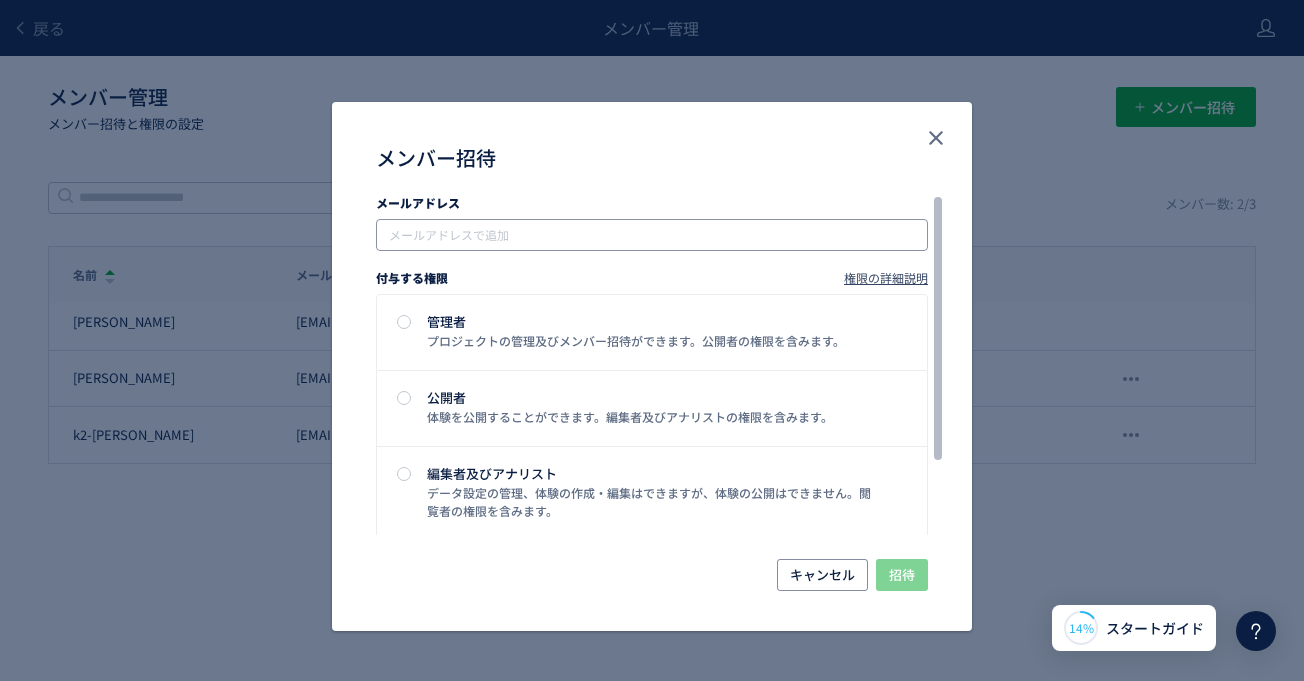 click 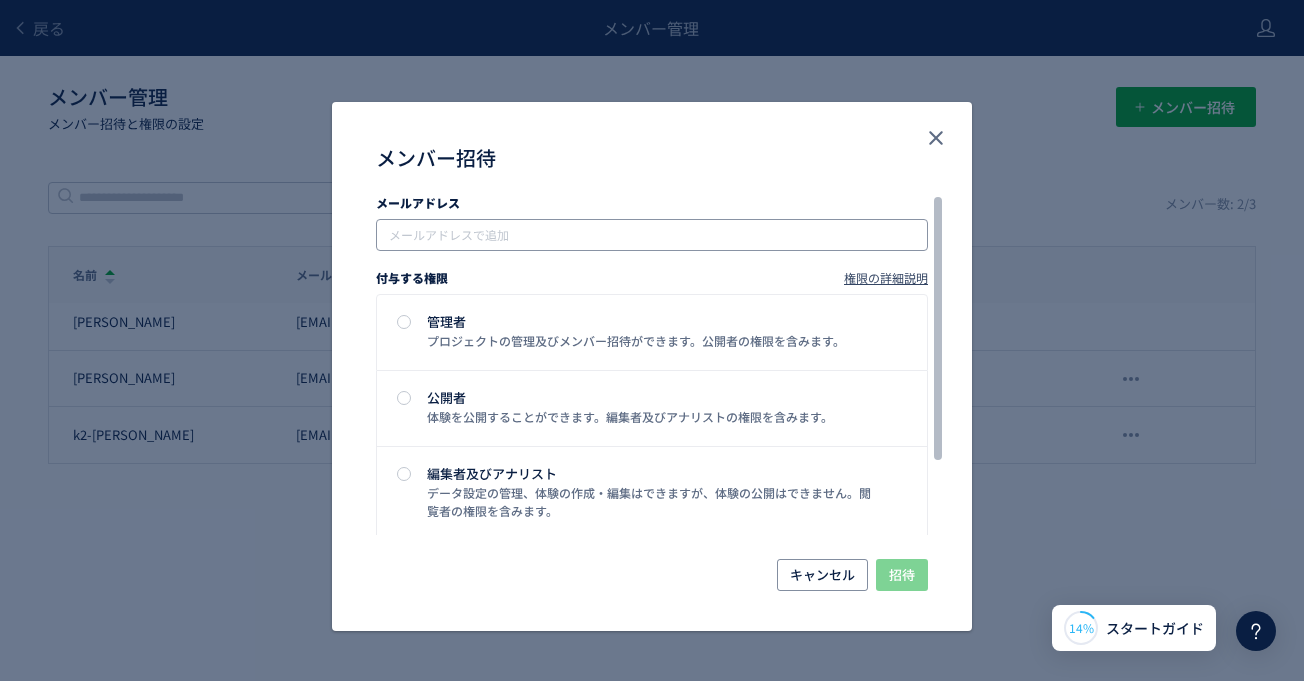 paste on "**********" 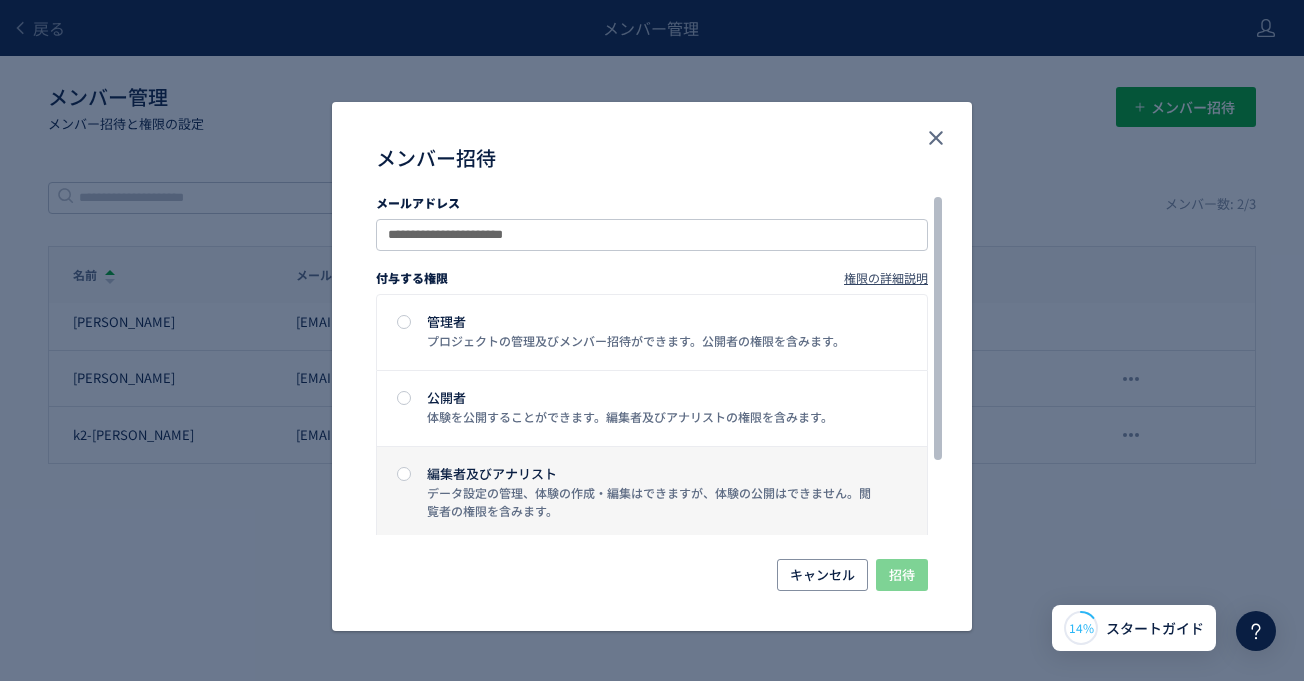 scroll, scrollTop: 100, scrollLeft: 0, axis: vertical 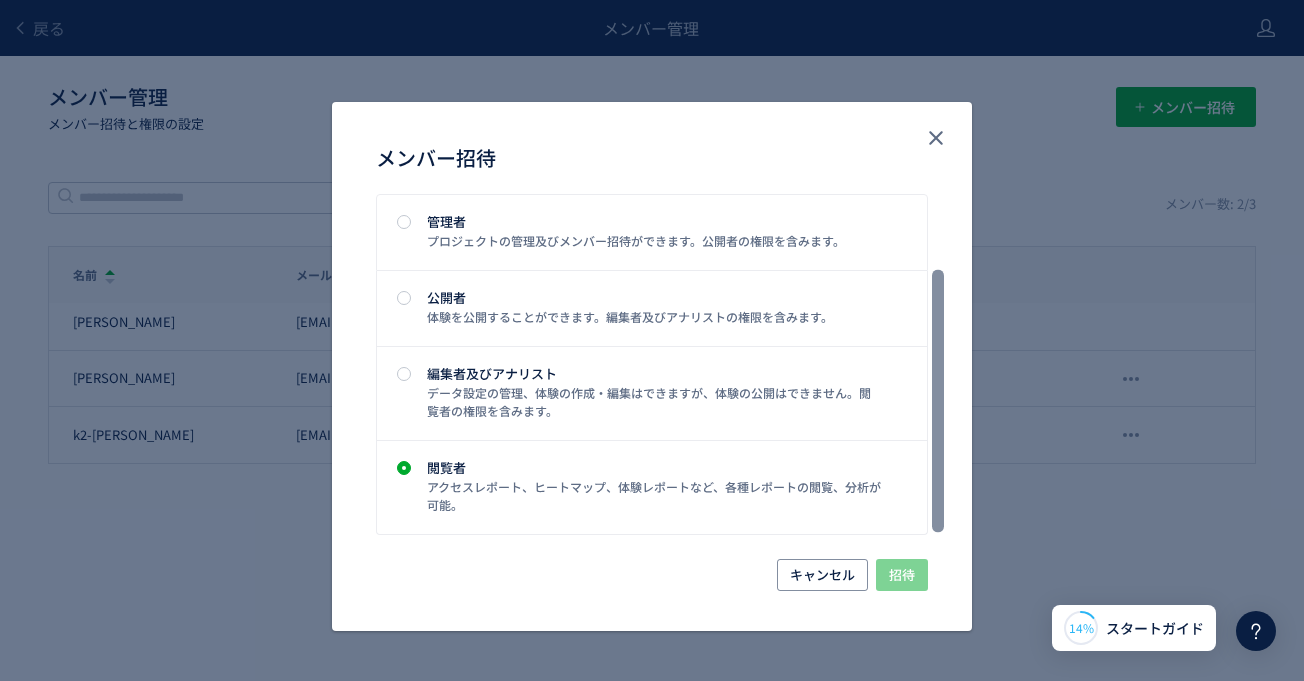 type on "**********" 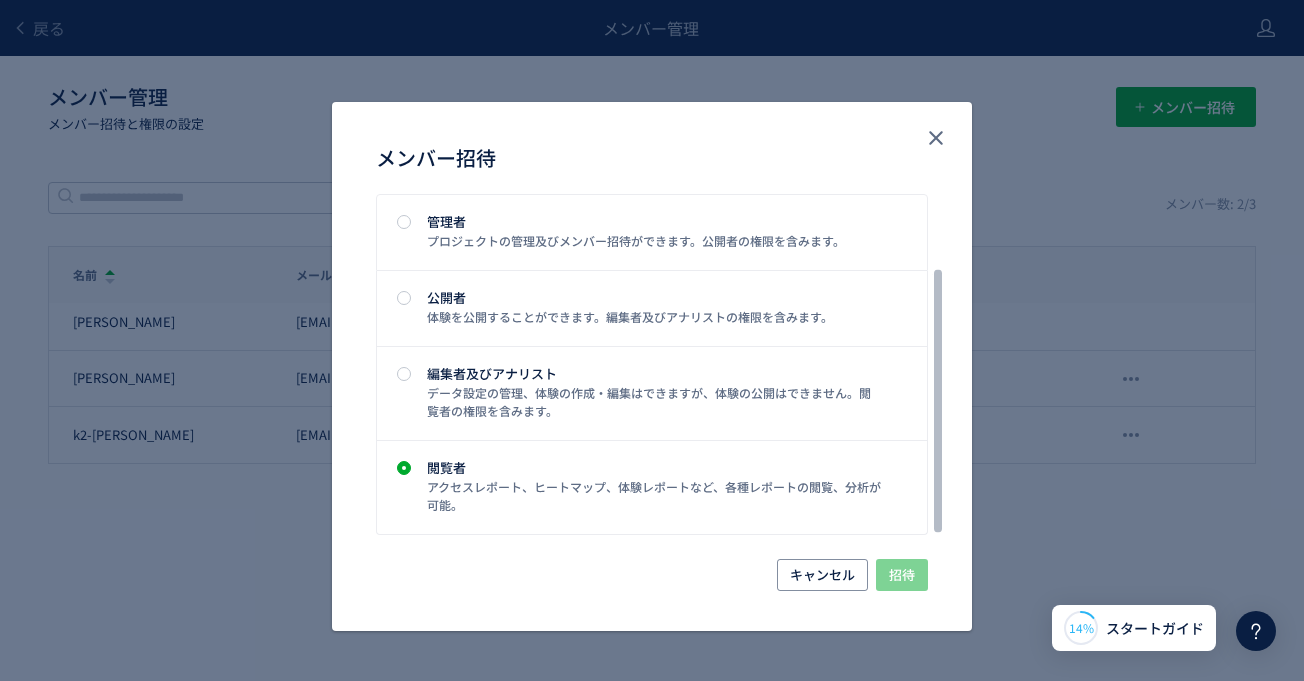 scroll, scrollTop: 100, scrollLeft: 0, axis: vertical 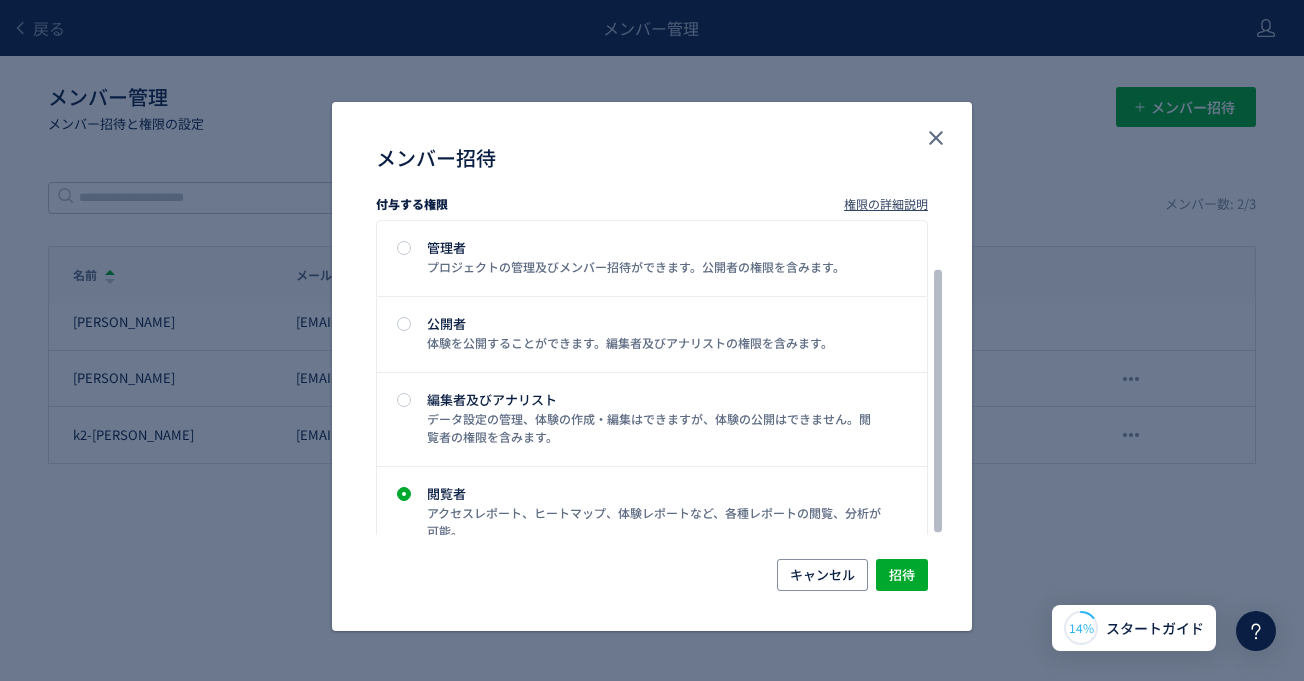 click on "メールアドレス [EMAIL_ADDRESS][PERSON_NAME][DOMAIN_NAME] 付与する権限 権限の詳細説明 管理者 プロジェクトの管理及びメンバー招待ができます。公開者の権限を含みます。 公開者 体験を公開することができます。編集者及びアナリストの権限を含みます。 編集者及びアナリスト データ設定の管理、体験の作成・編集はできますが、体験の公開はできません。閲覧者の権限を含みます。 閲覧者 アクセスレポート、ヒートマップ、体験レポートなど、各種レポートの閲覧、分析が可能。" at bounding box center [652, 376] 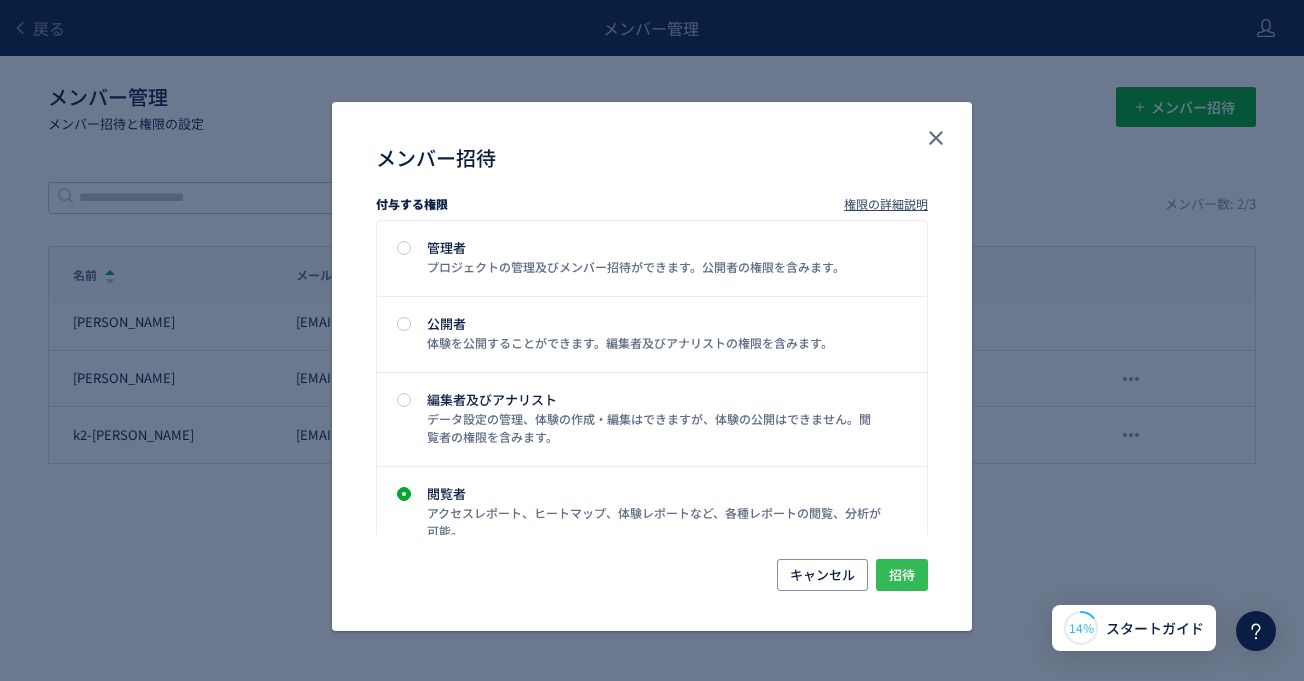 click on "招待" at bounding box center [902, 575] 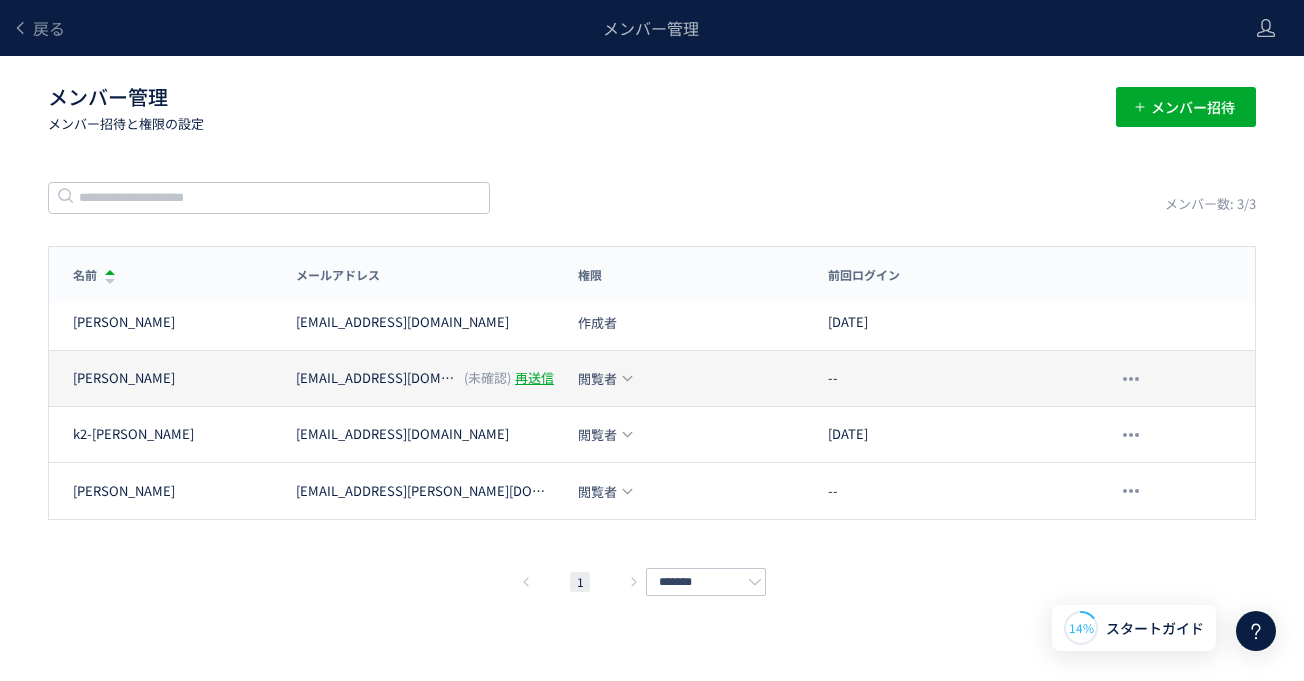 click on "再送信" at bounding box center [534, 378] 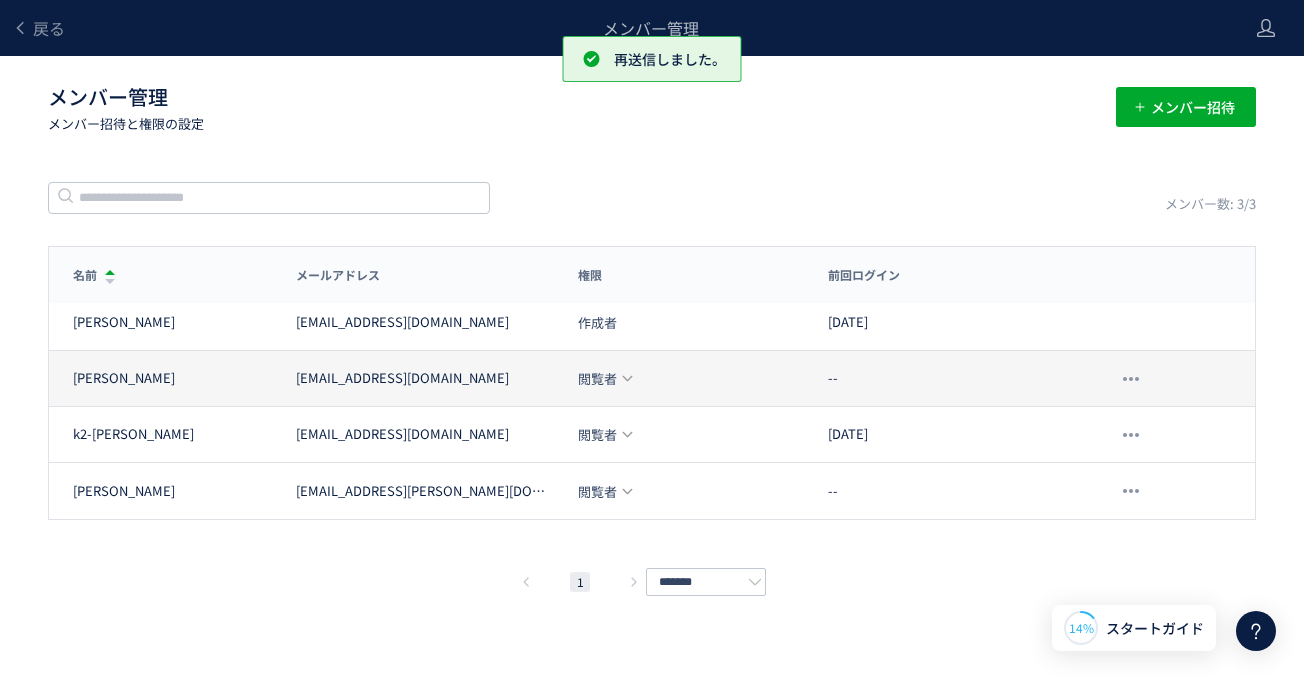 click on "名前 メールアドレス 権限 前回ログイン 名前 メールアドレス 権限 前回ログイン [PERSON_NAME] [EMAIL_ADDRESS][DOMAIN_NAME] 作成者 [DATE] h-taniguchi [EMAIL_ADDRESS][DOMAIN_NAME] 閲覧者 -- k2-[PERSON_NAME] [EMAIL_ADDRESS][DOMAIN_NAME] 閲覧者 [DATE] [PERSON_NAME] [EMAIL_ADDRESS][PERSON_NAME][DOMAIN_NAME] 閲覧者 --  1  *******" 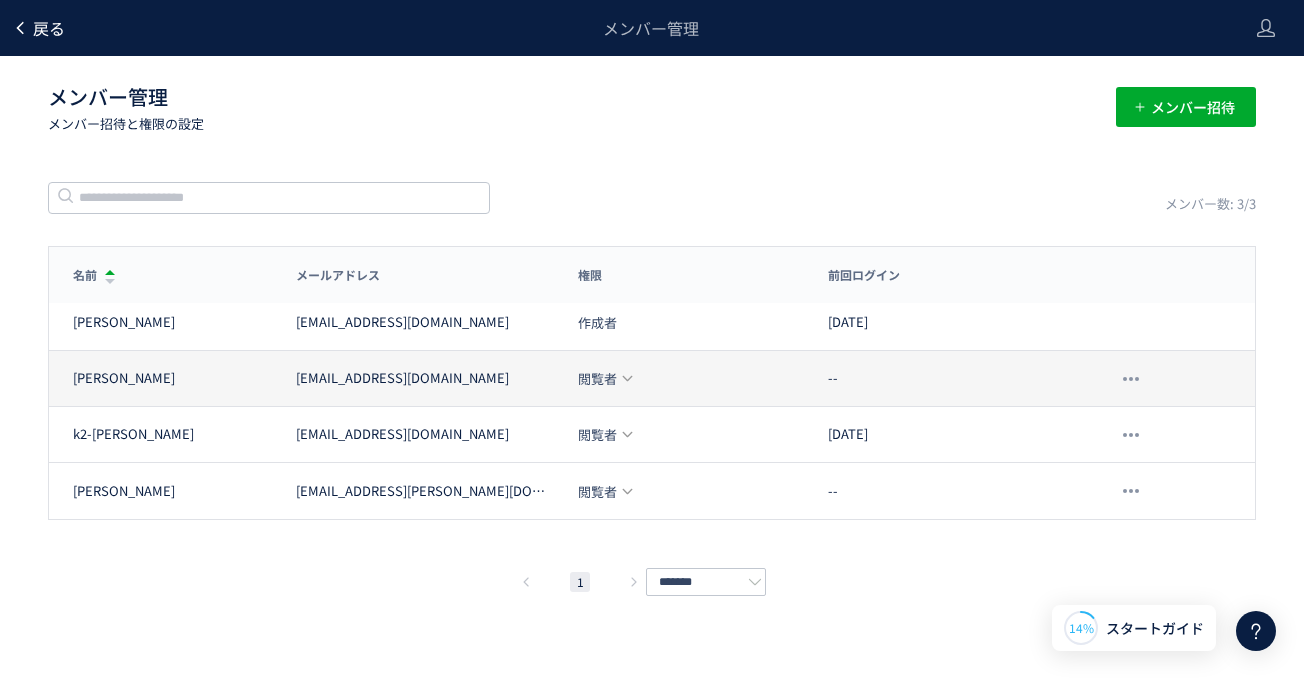 click on "戻る" 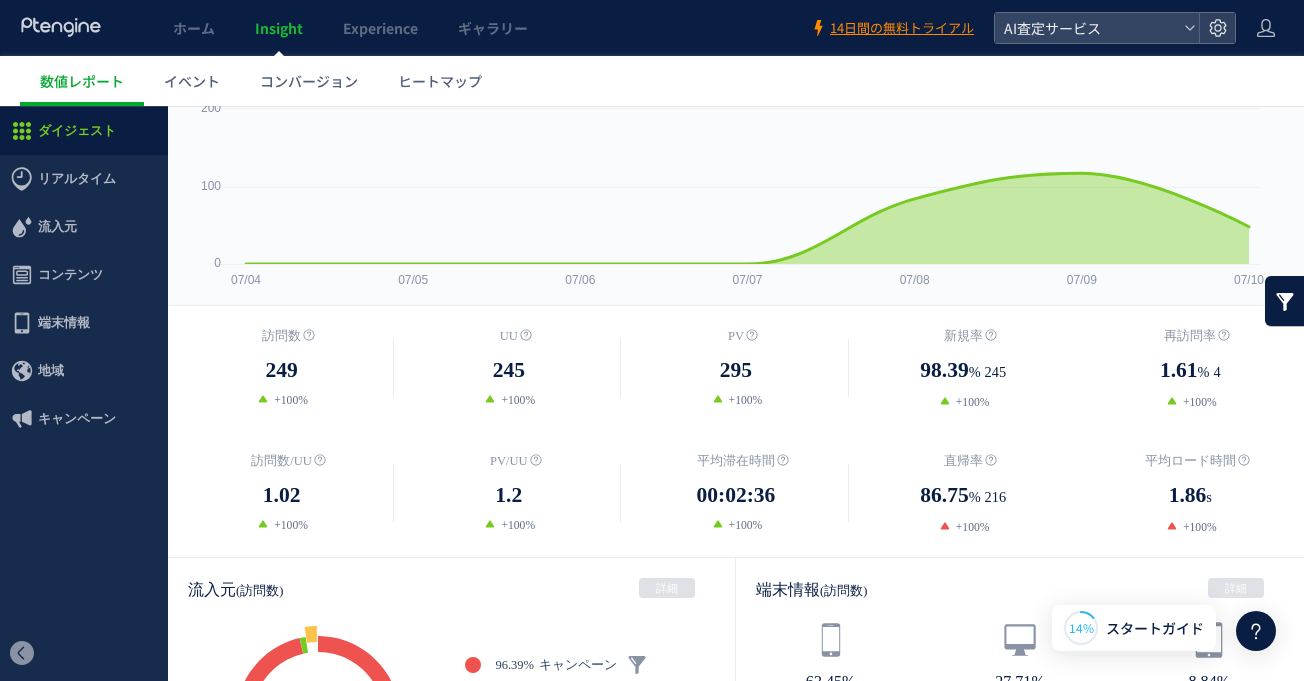 scroll, scrollTop: 0, scrollLeft: 0, axis: both 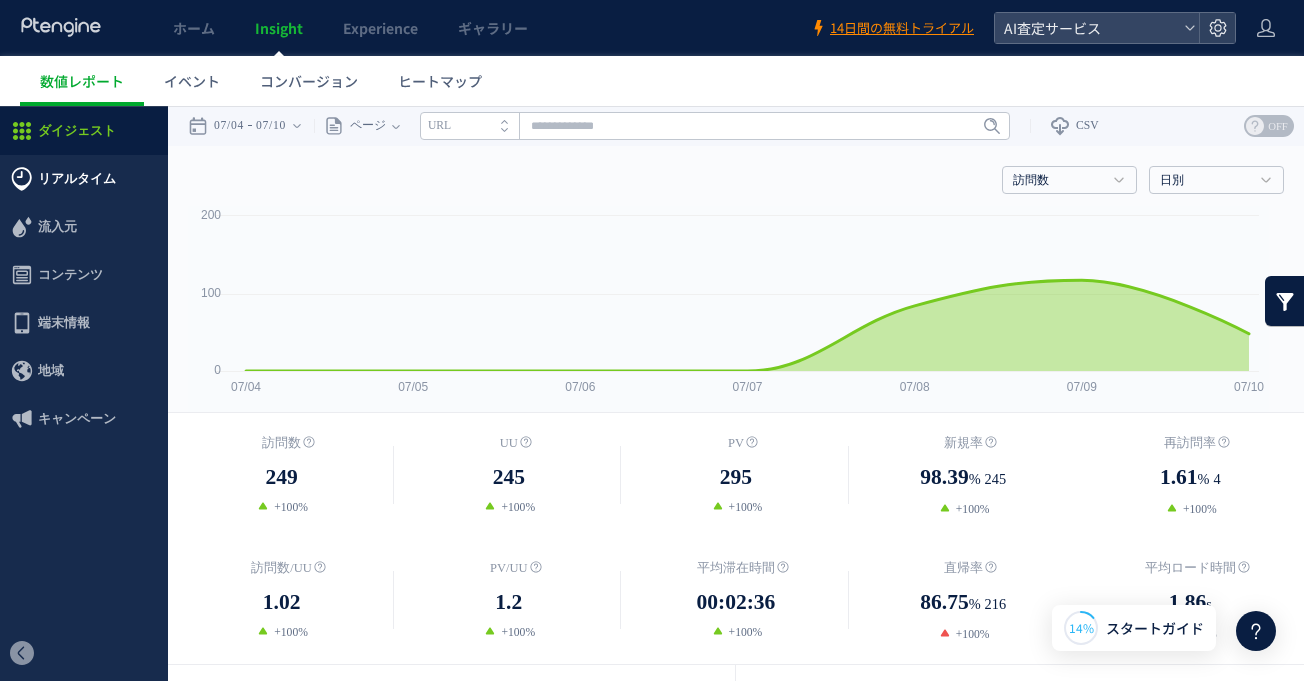 click on "リアルタイム" at bounding box center (77, 179) 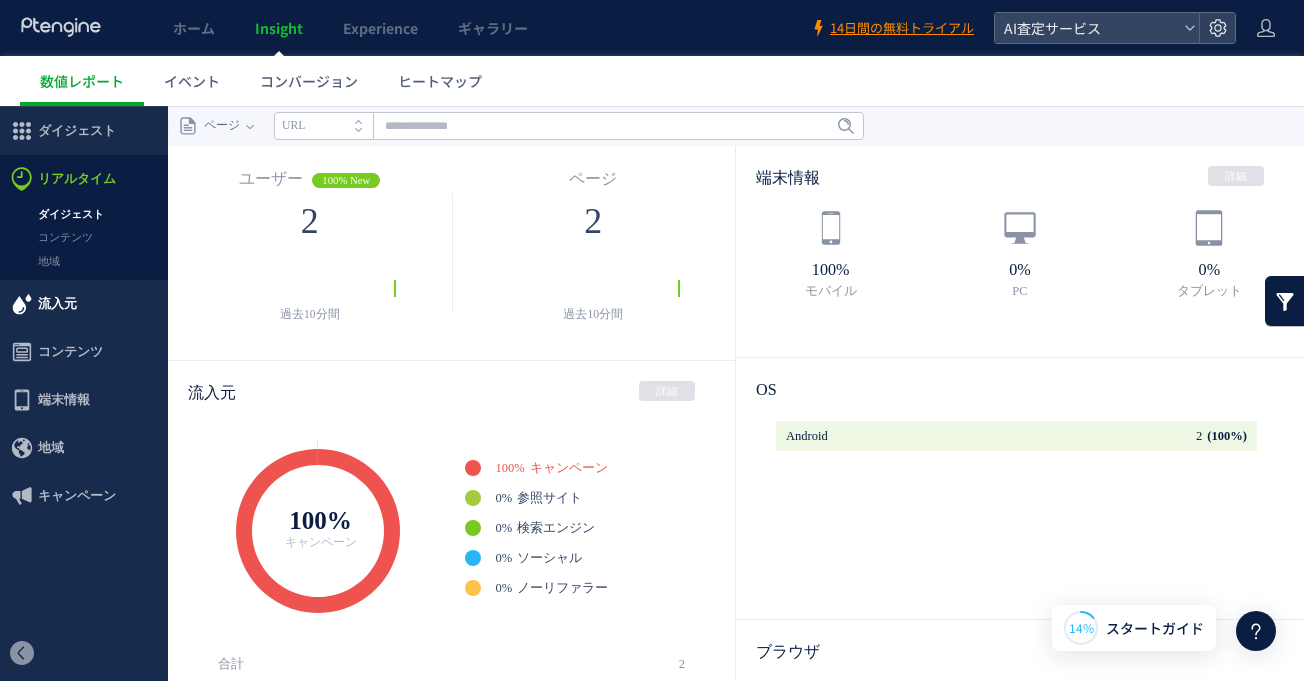 click on "流入元" at bounding box center (57, 304) 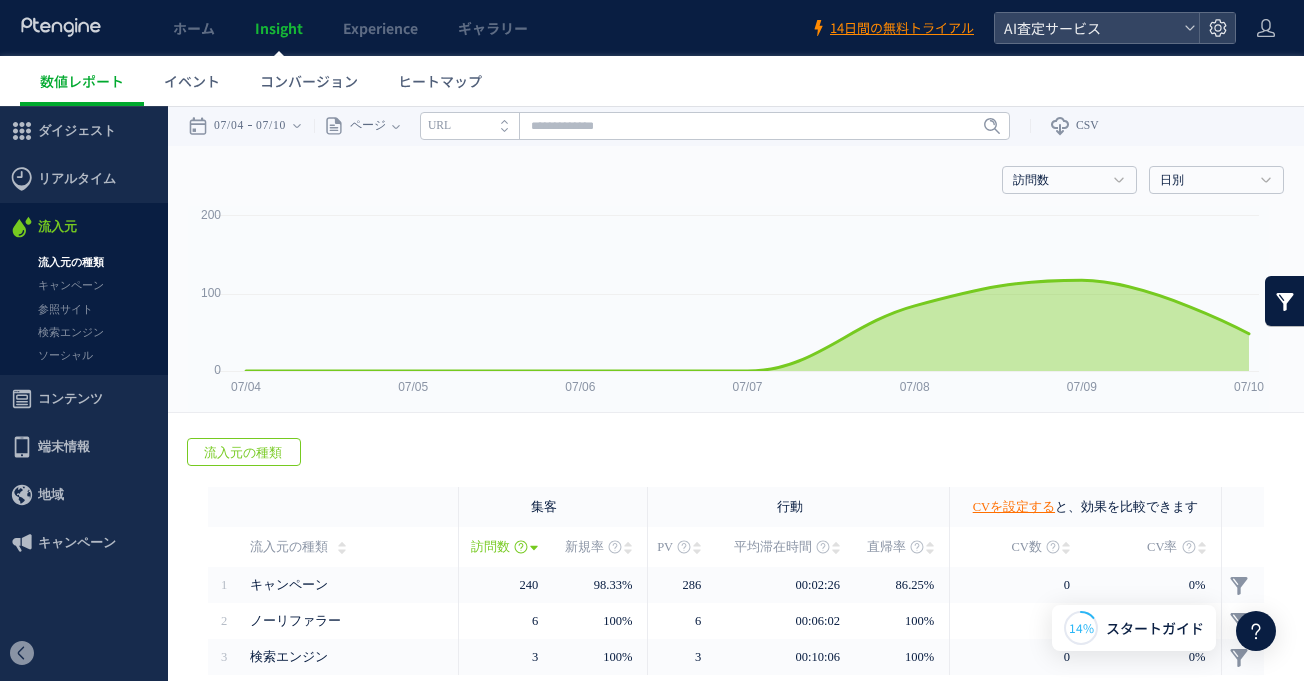 scroll, scrollTop: 86, scrollLeft: 0, axis: vertical 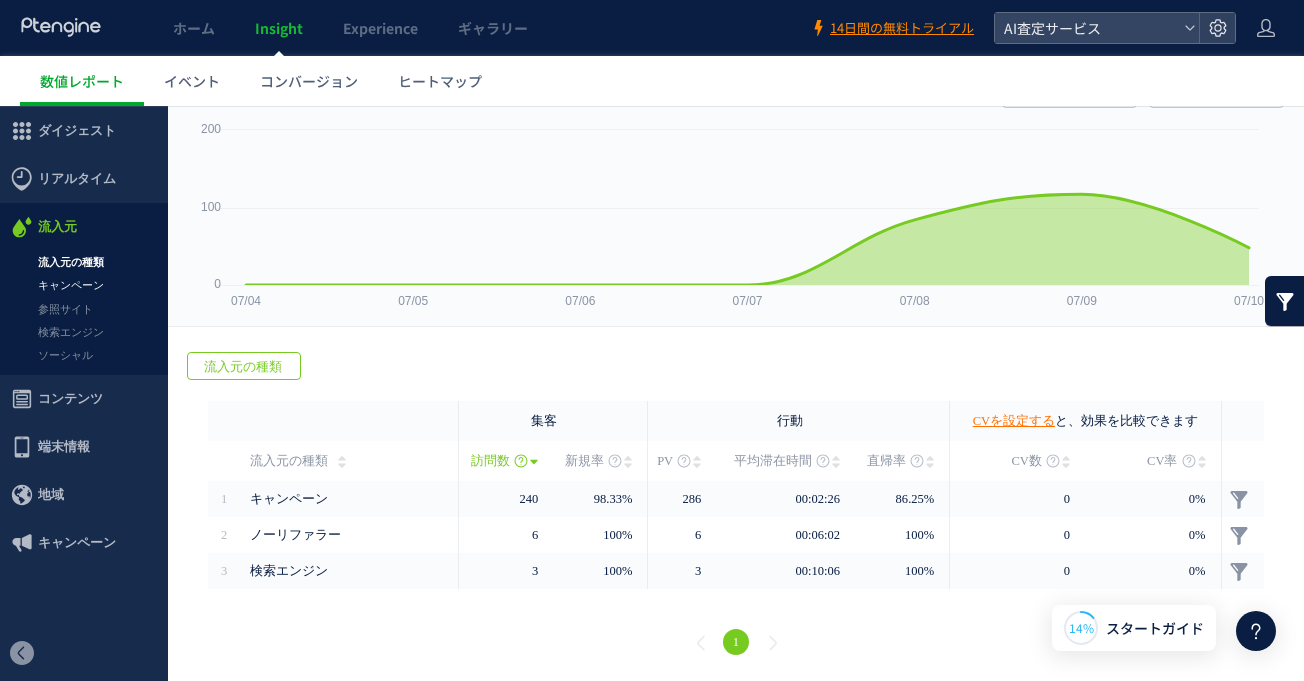 click on "キャンペーン" at bounding box center (84, 285) 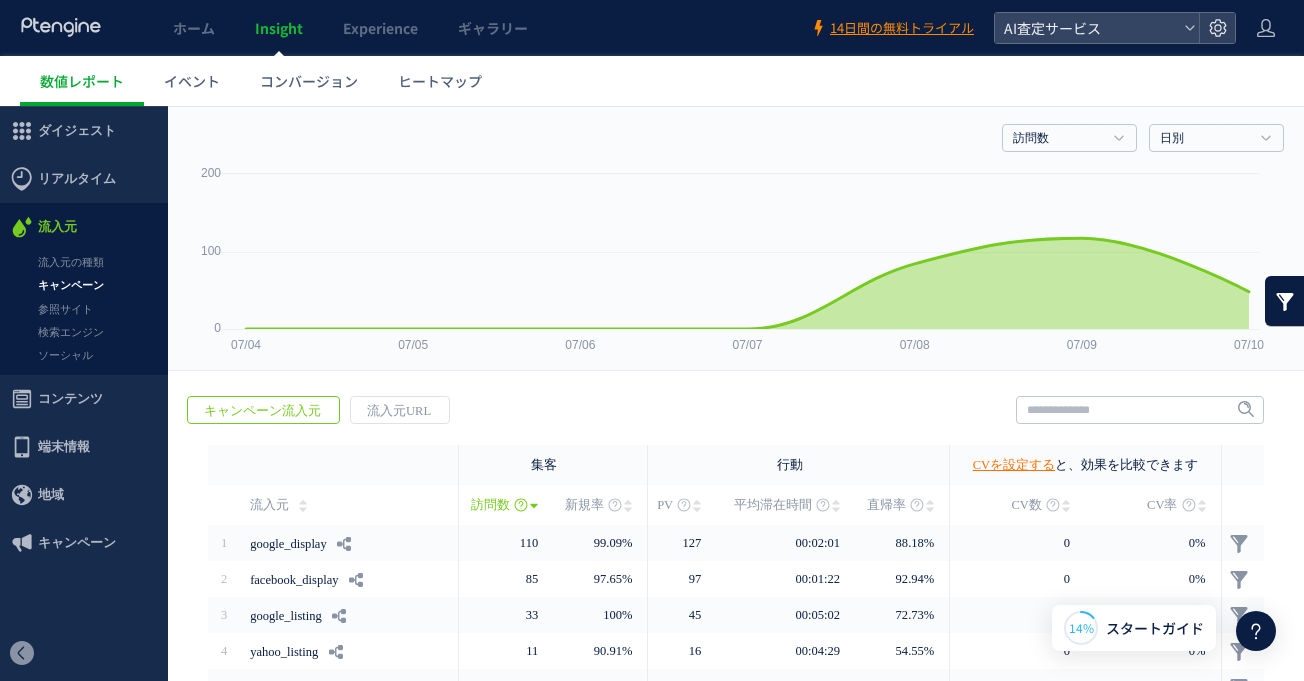 scroll, scrollTop: 157, scrollLeft: 0, axis: vertical 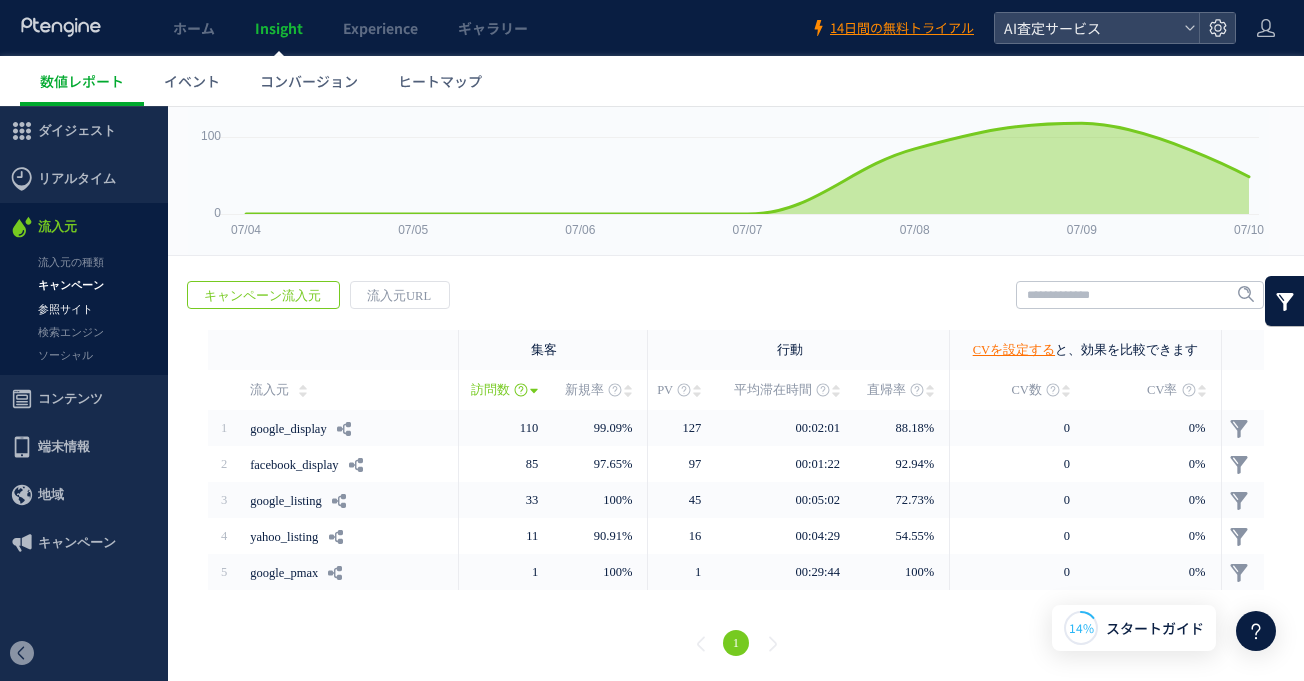 click on "参照サイト" at bounding box center (84, 309) 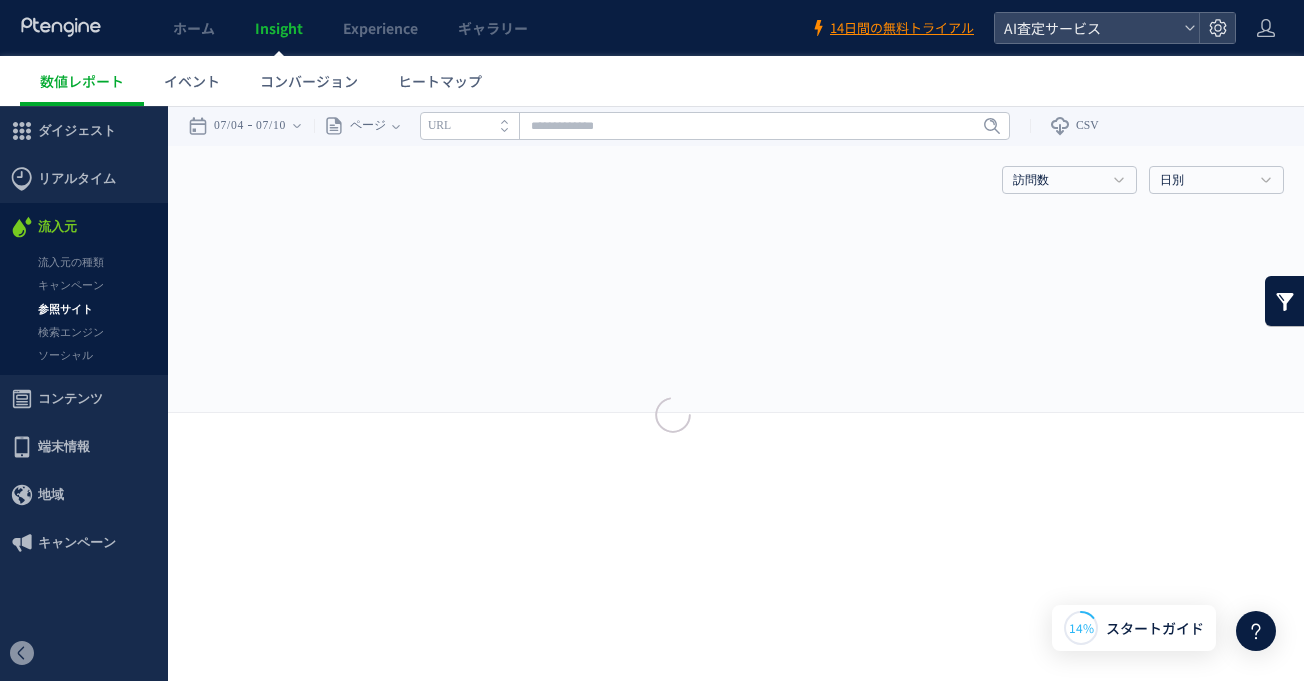 scroll, scrollTop: 0, scrollLeft: 0, axis: both 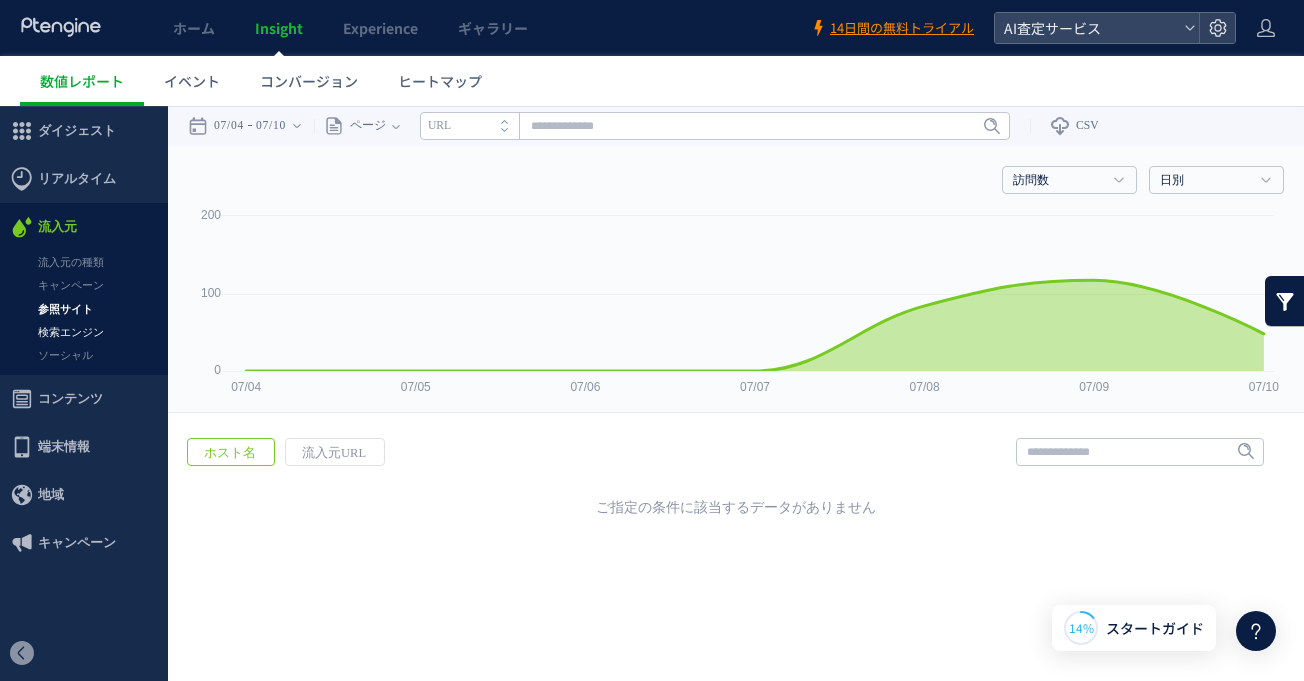click on "検索エンジン" at bounding box center [84, 332] 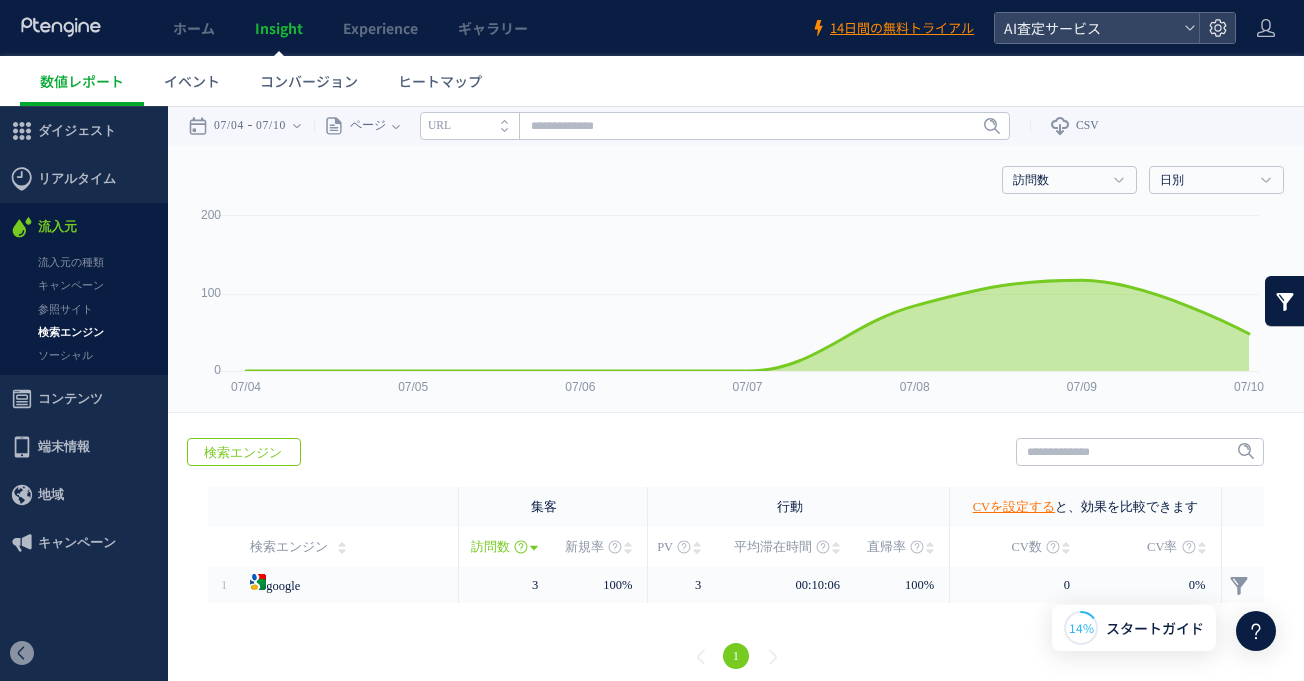 scroll, scrollTop: 14, scrollLeft: 0, axis: vertical 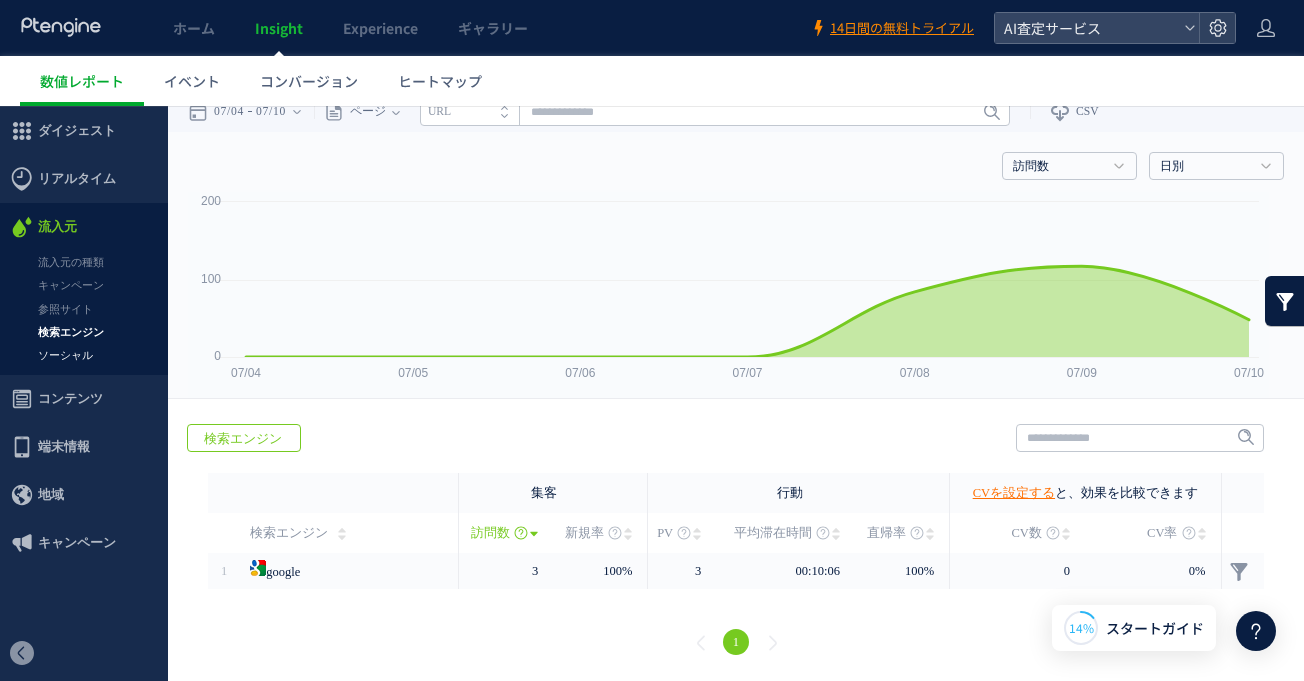 click on "ソーシャル" at bounding box center [84, 355] 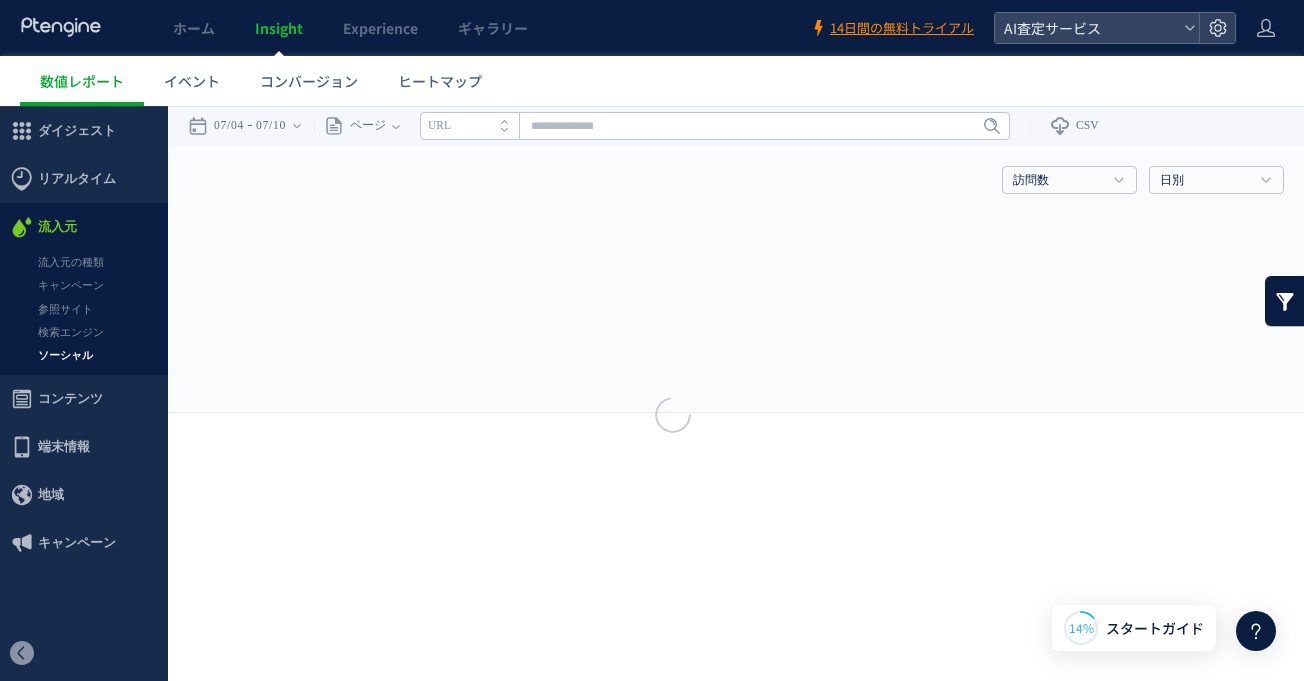 scroll, scrollTop: 0, scrollLeft: 0, axis: both 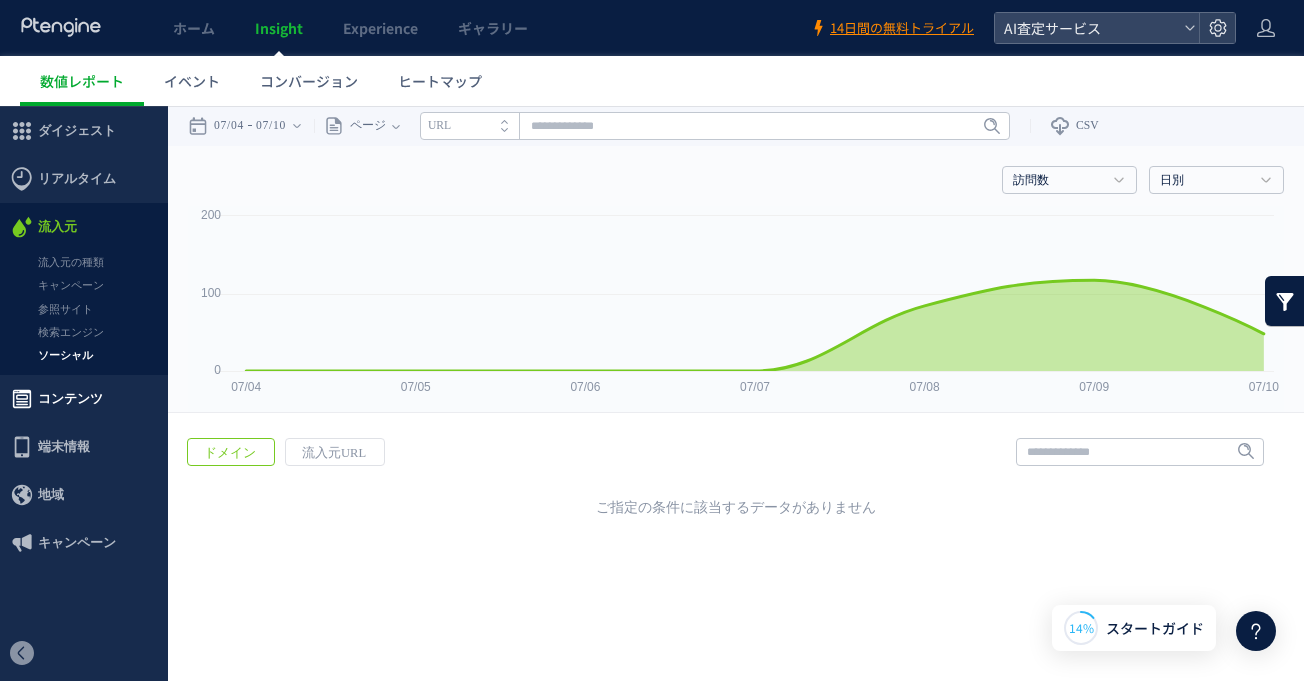 click on "コンテンツ" at bounding box center (70, 399) 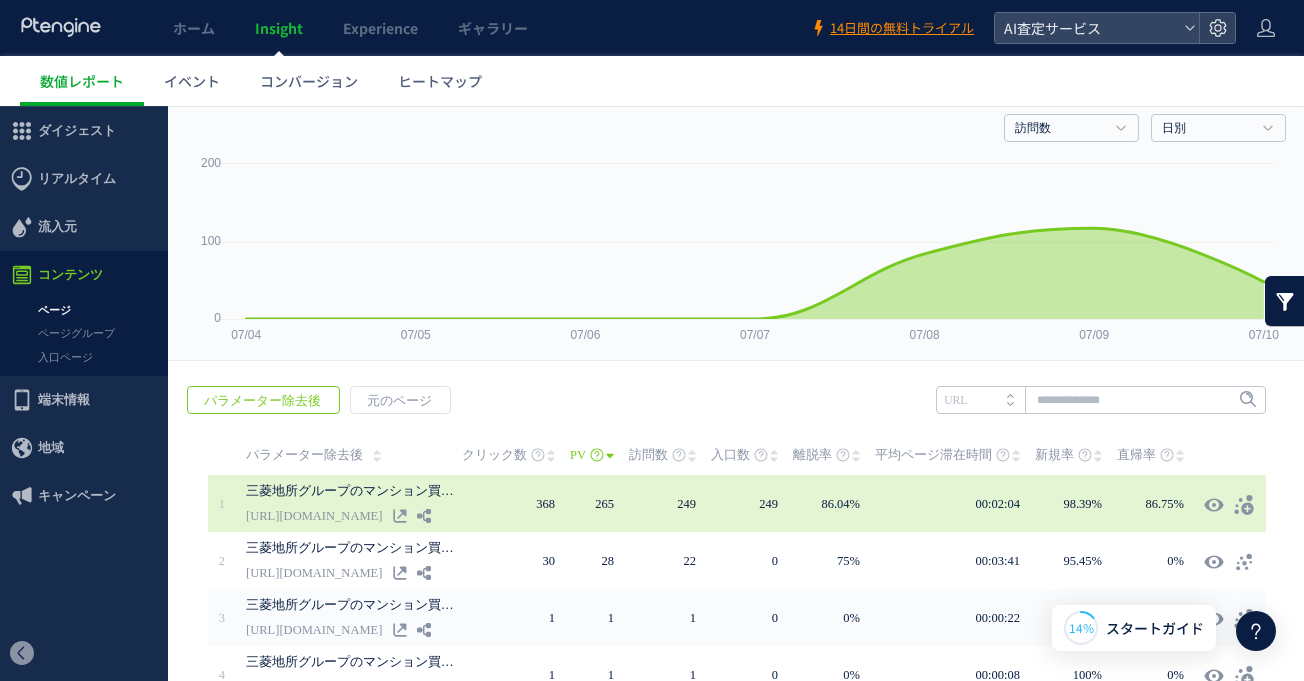 scroll, scrollTop: 0, scrollLeft: 0, axis: both 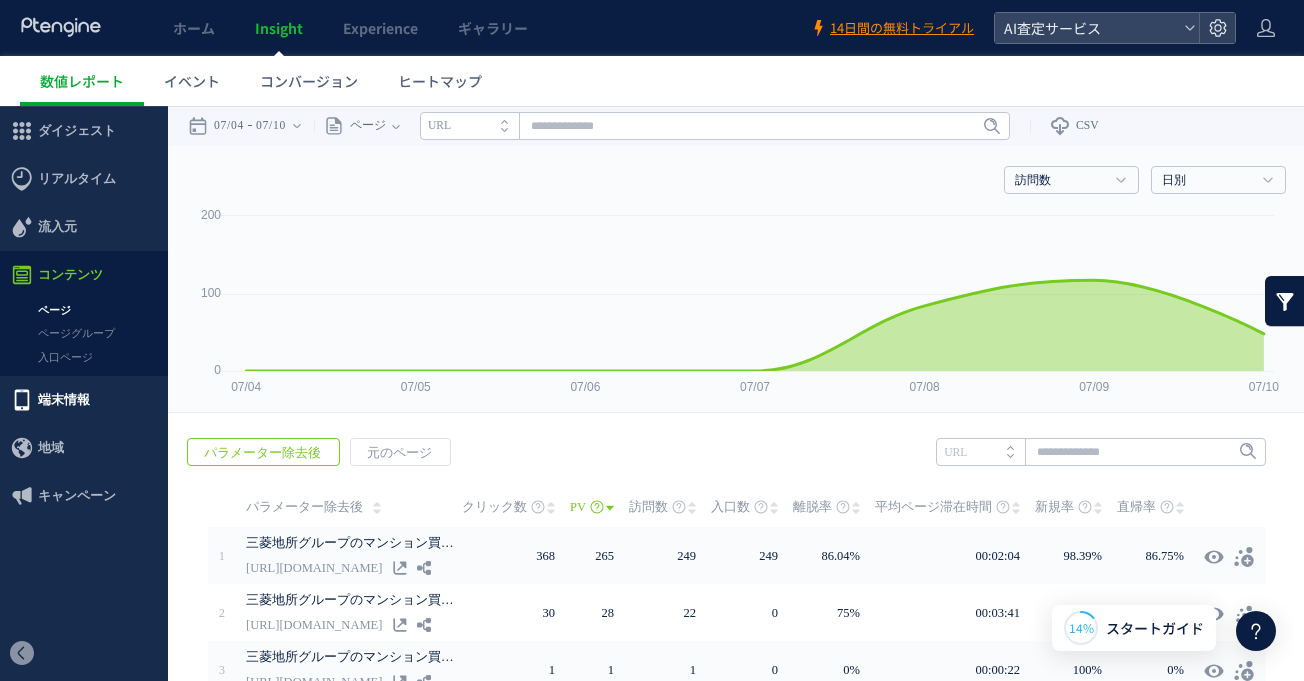 click on "端末情報" at bounding box center [64, 400] 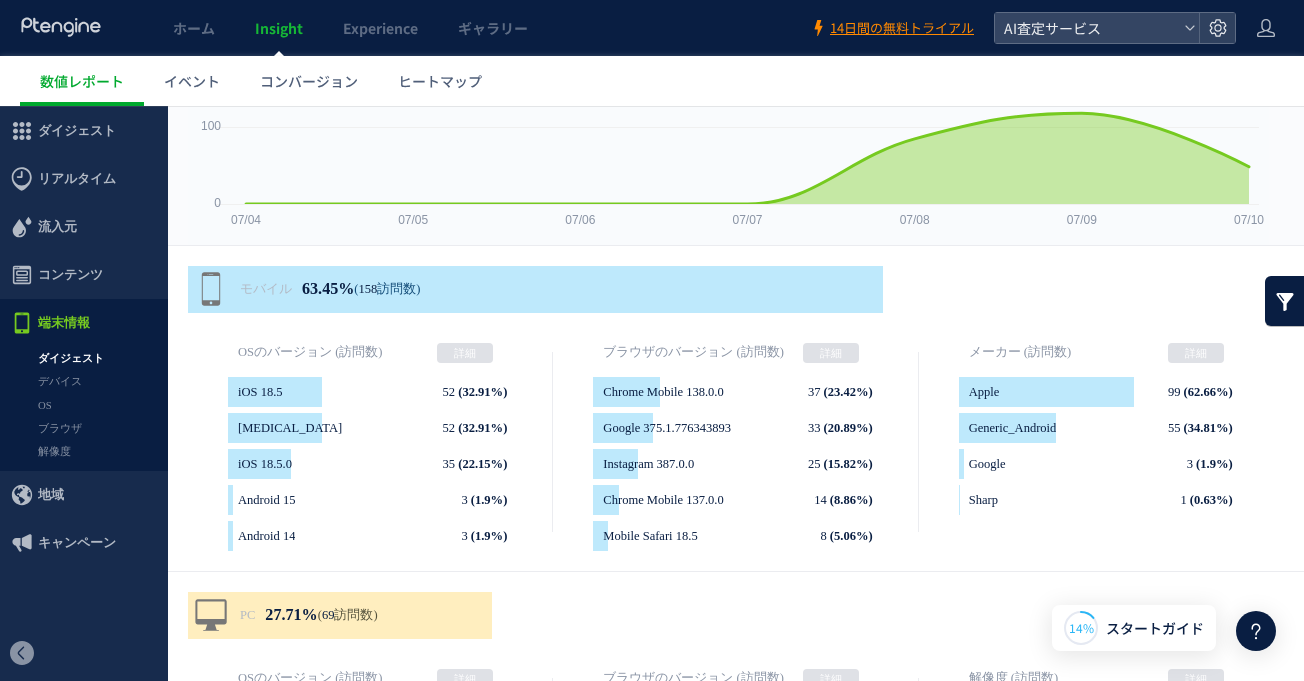 scroll, scrollTop: 168, scrollLeft: 0, axis: vertical 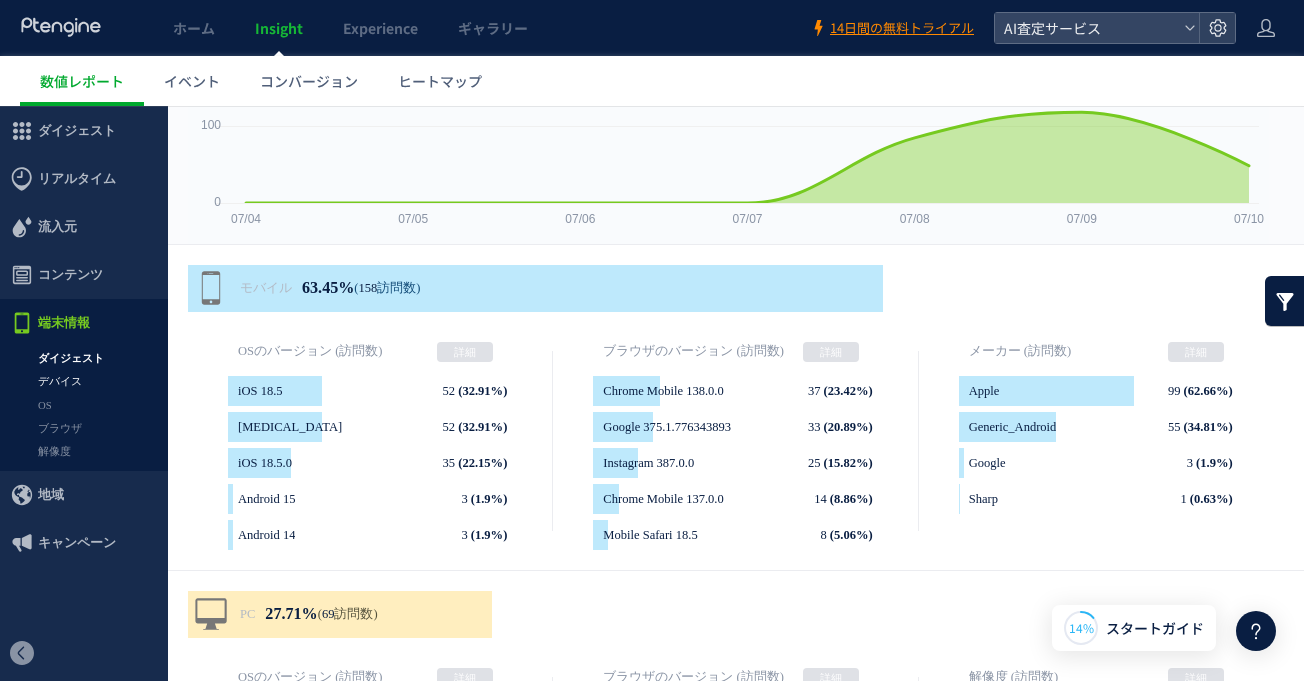 click on "デバイス" at bounding box center (84, 381) 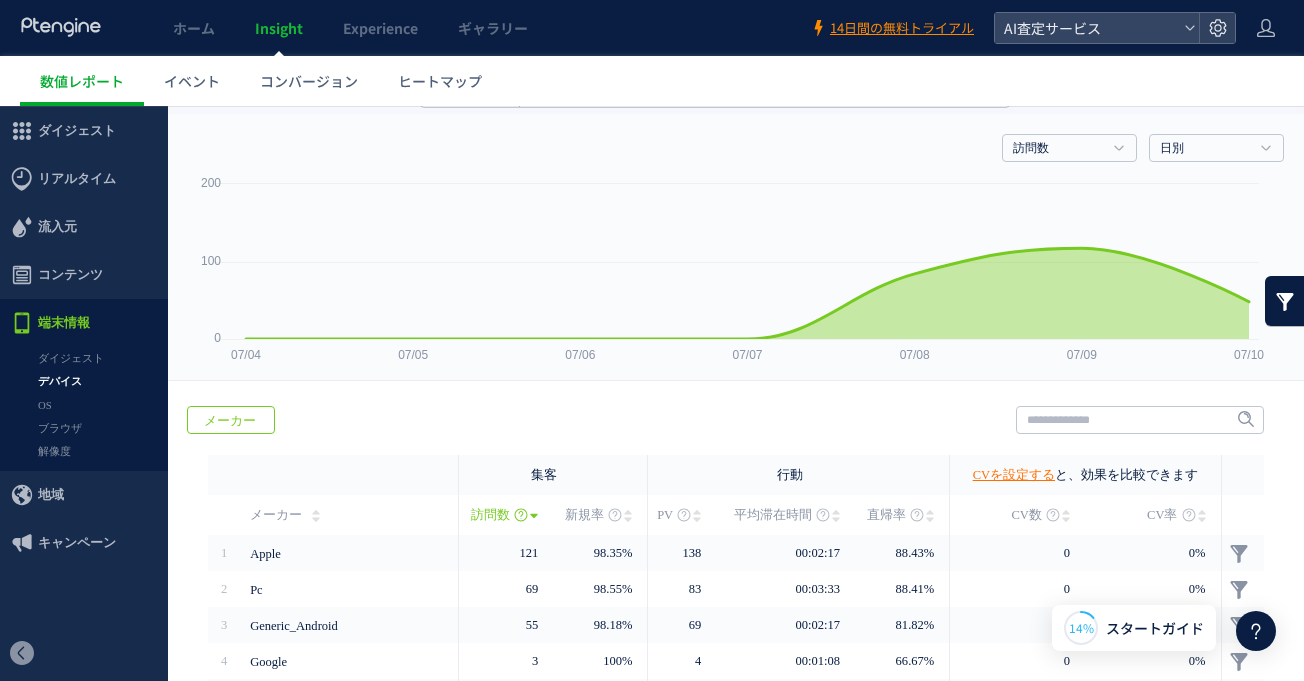 scroll, scrollTop: 11, scrollLeft: 0, axis: vertical 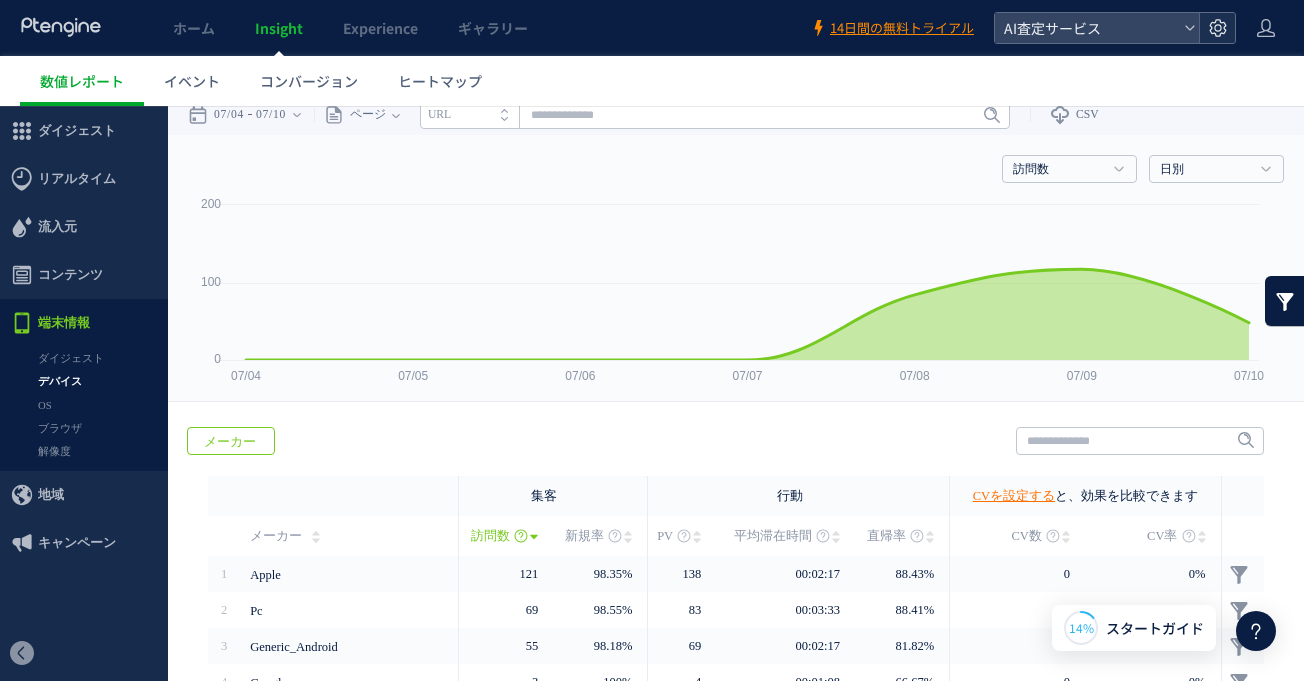 click 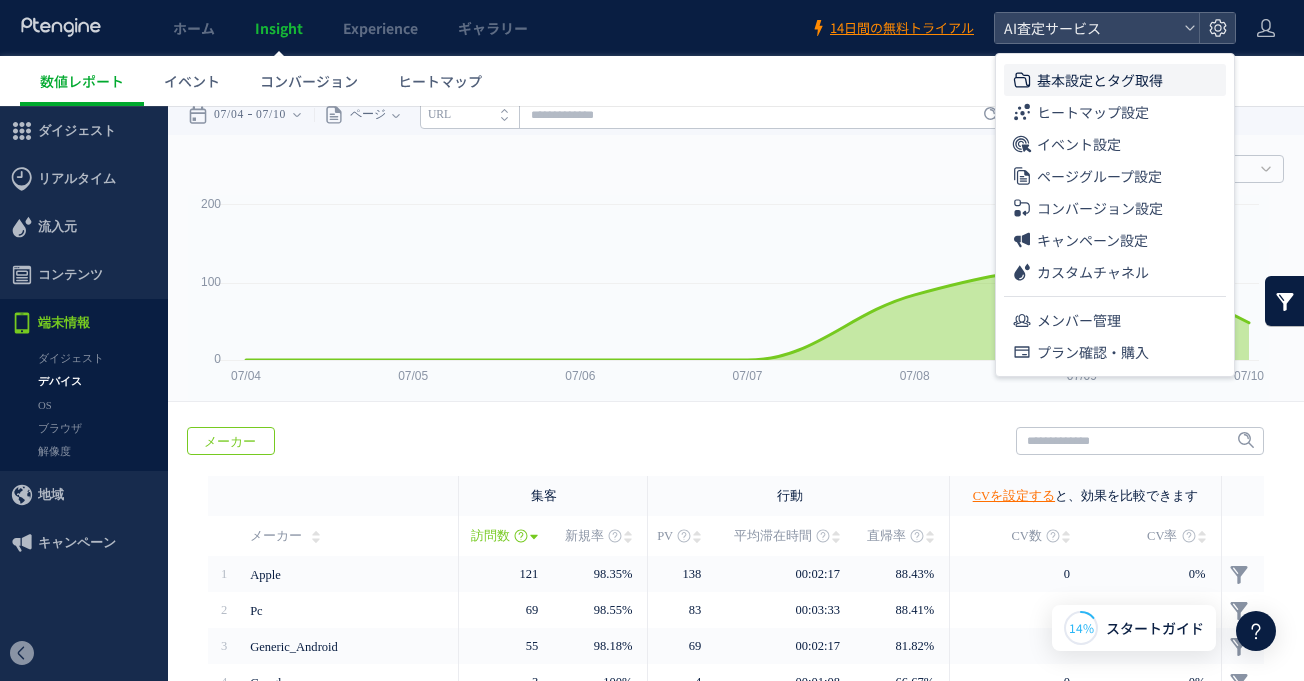 click on "基本設定とタグ取得" at bounding box center (1100, 80) 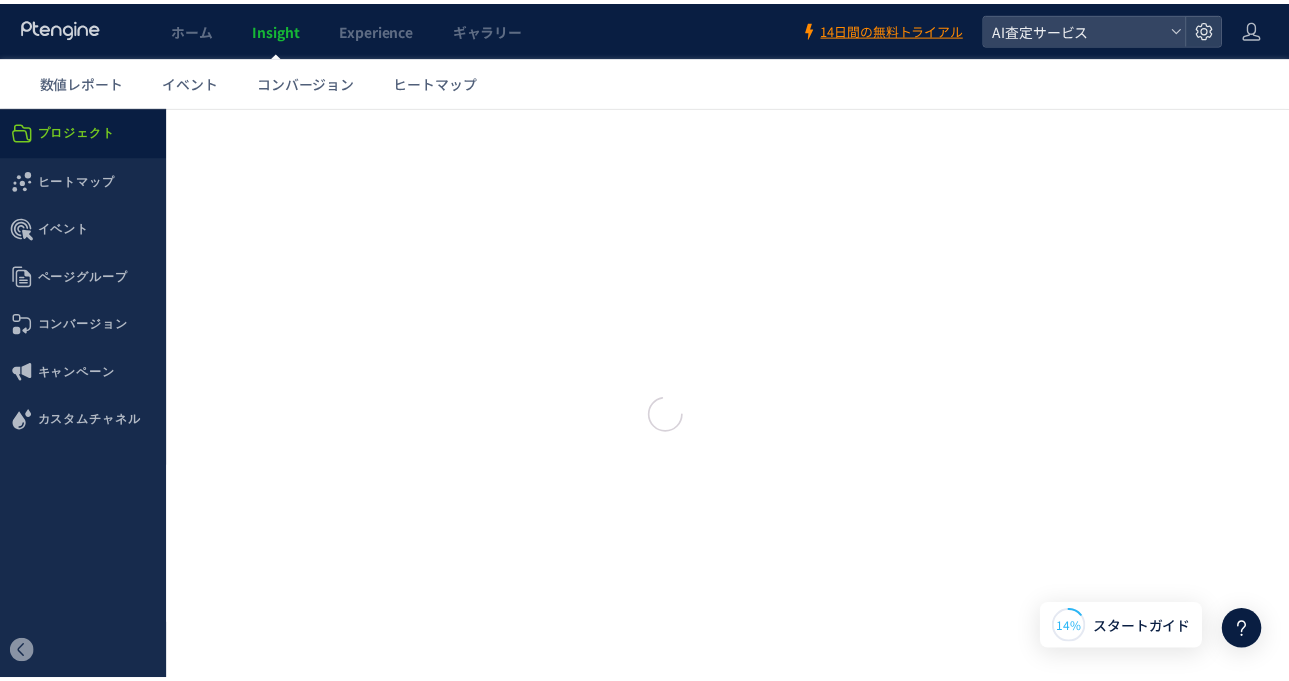 scroll, scrollTop: 0, scrollLeft: 0, axis: both 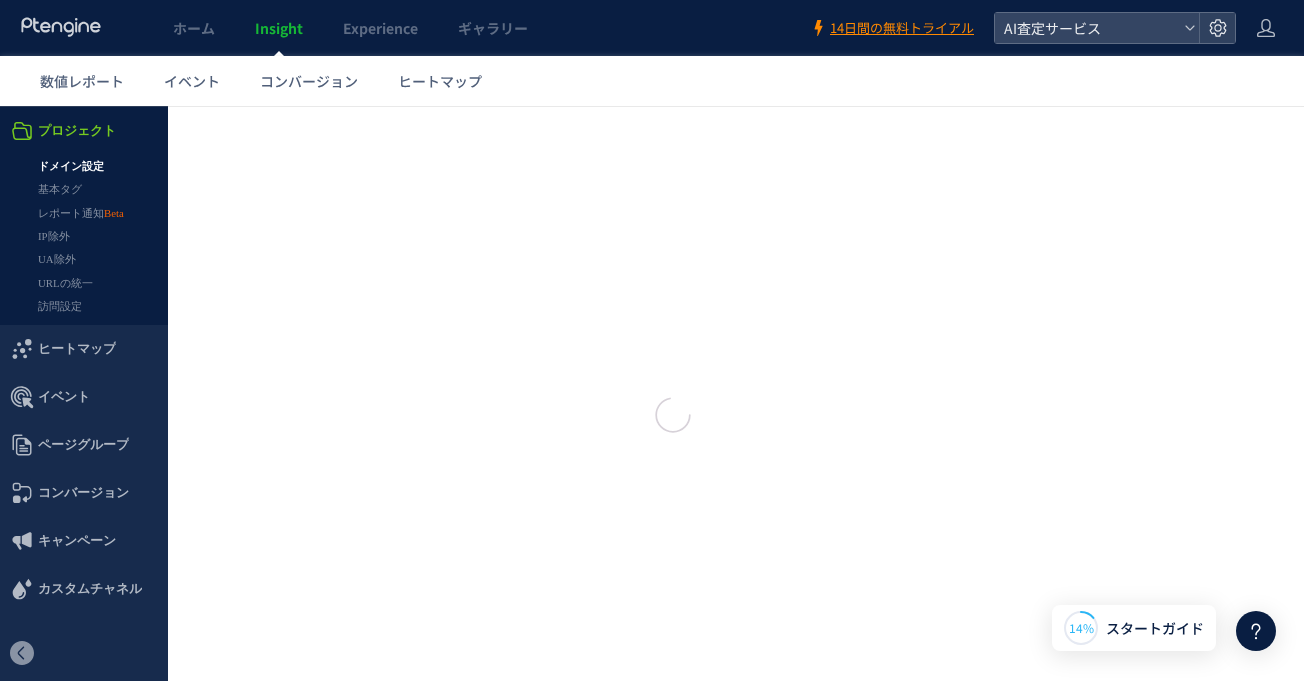 type on "********" 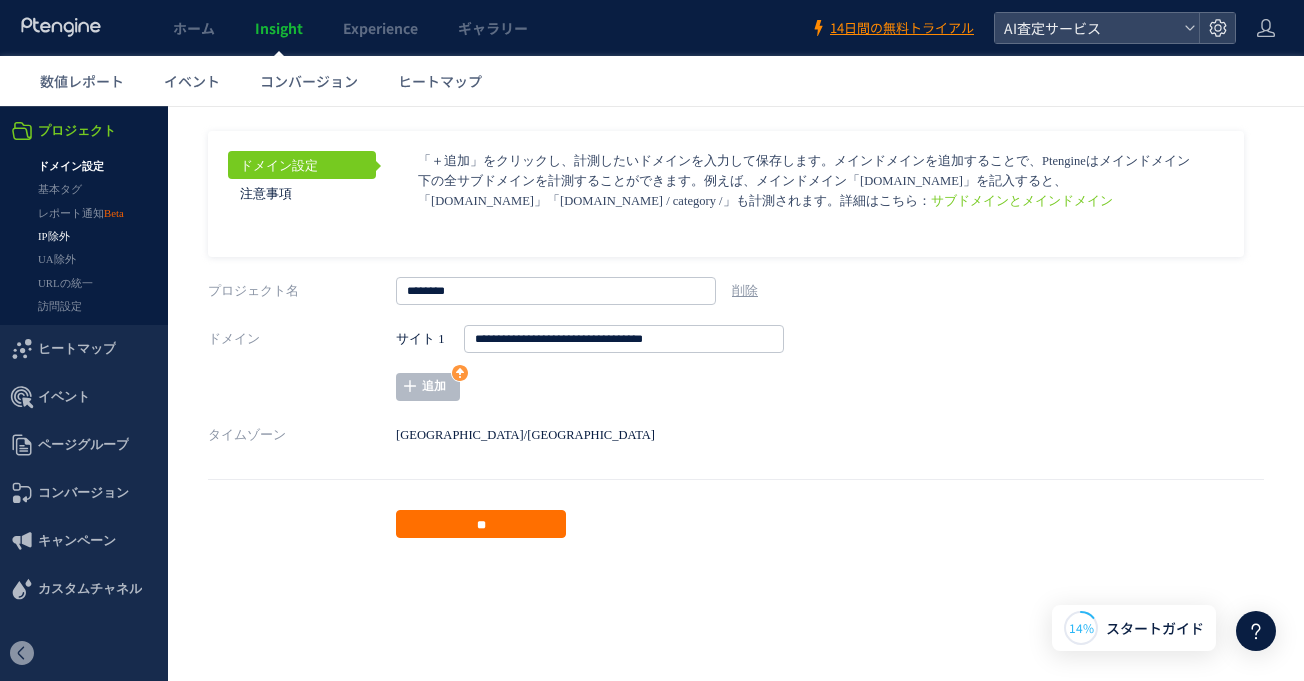 click on "IP除外" at bounding box center [84, 236] 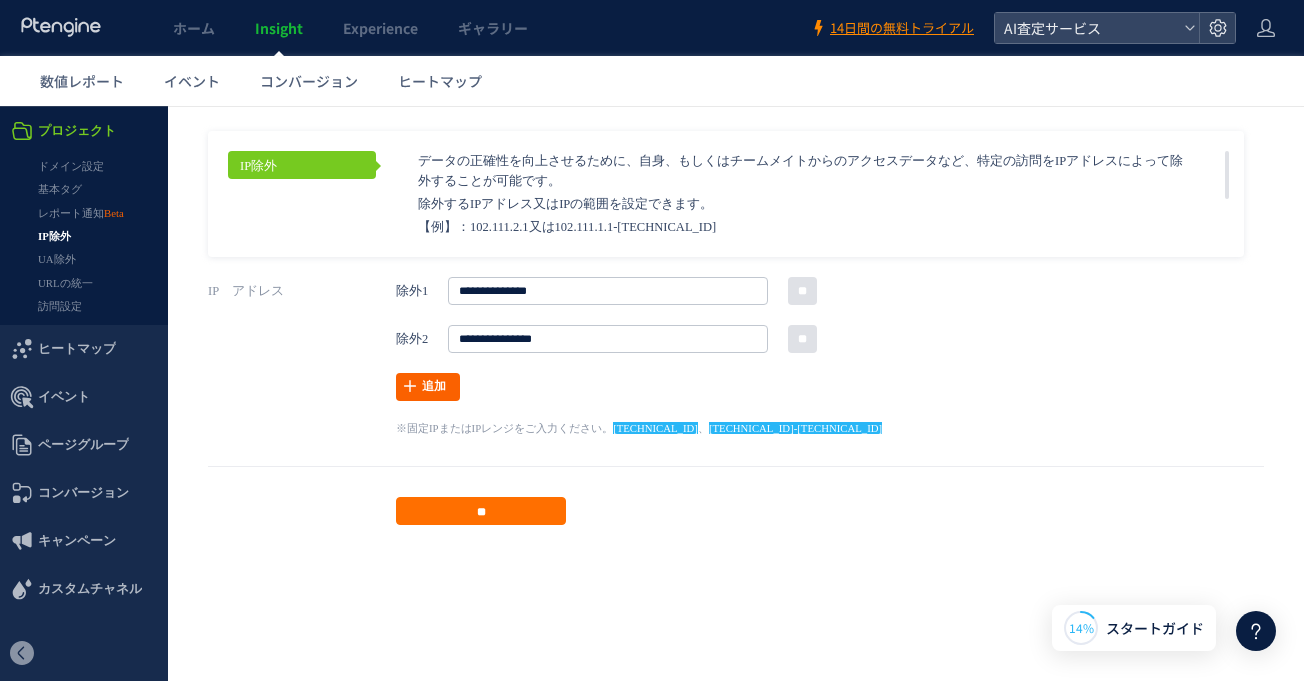 click on "追加" at bounding box center (428, 387) 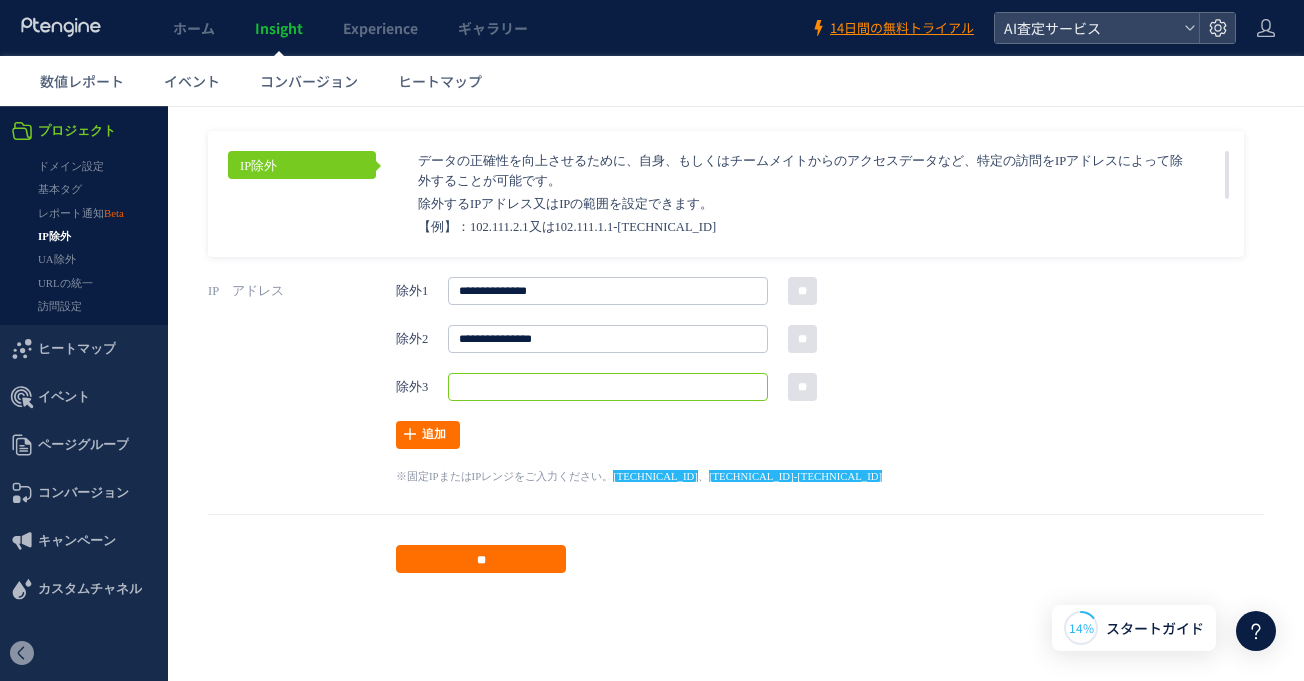 click at bounding box center [608, 387] 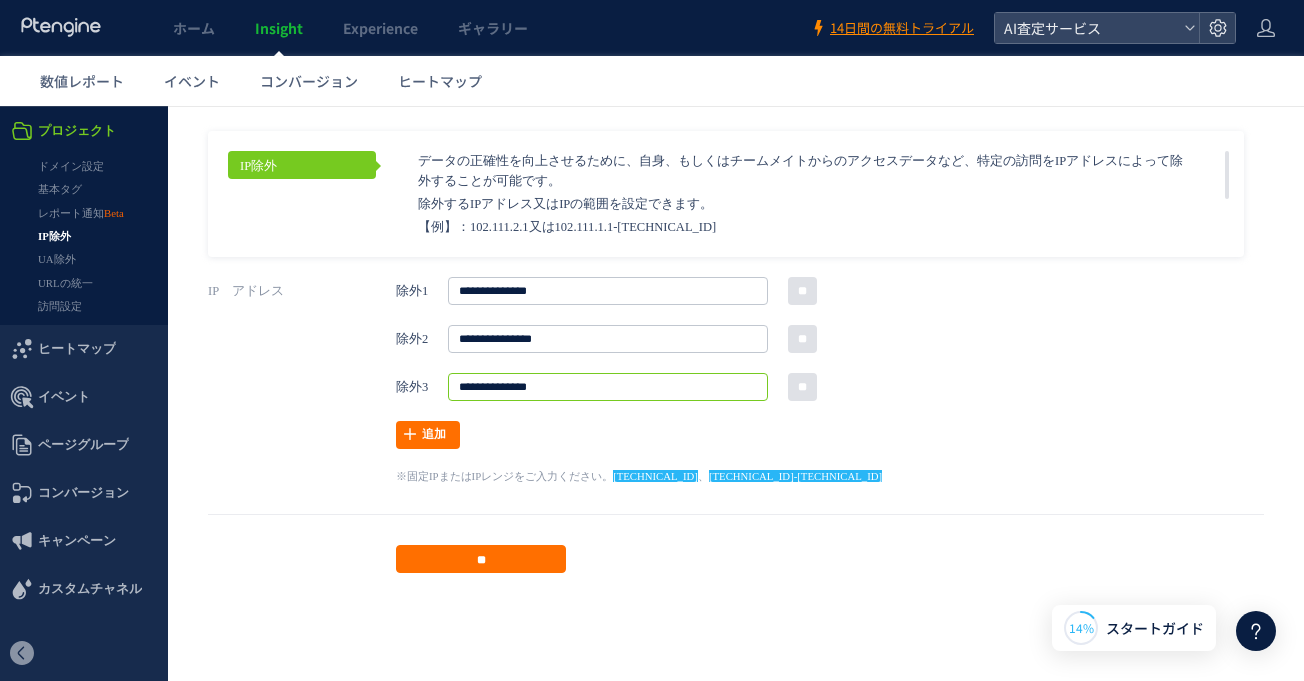click on "**********" at bounding box center (608, 387) 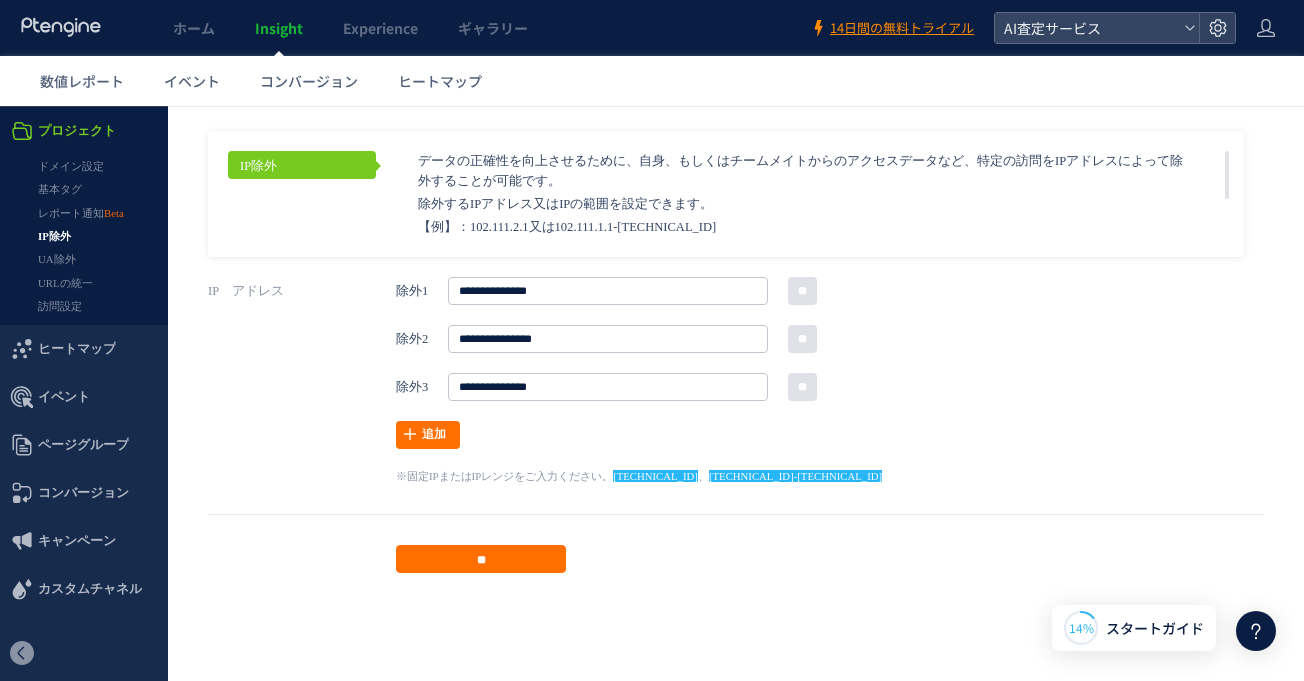 click on "**********" at bounding box center (736, 380) 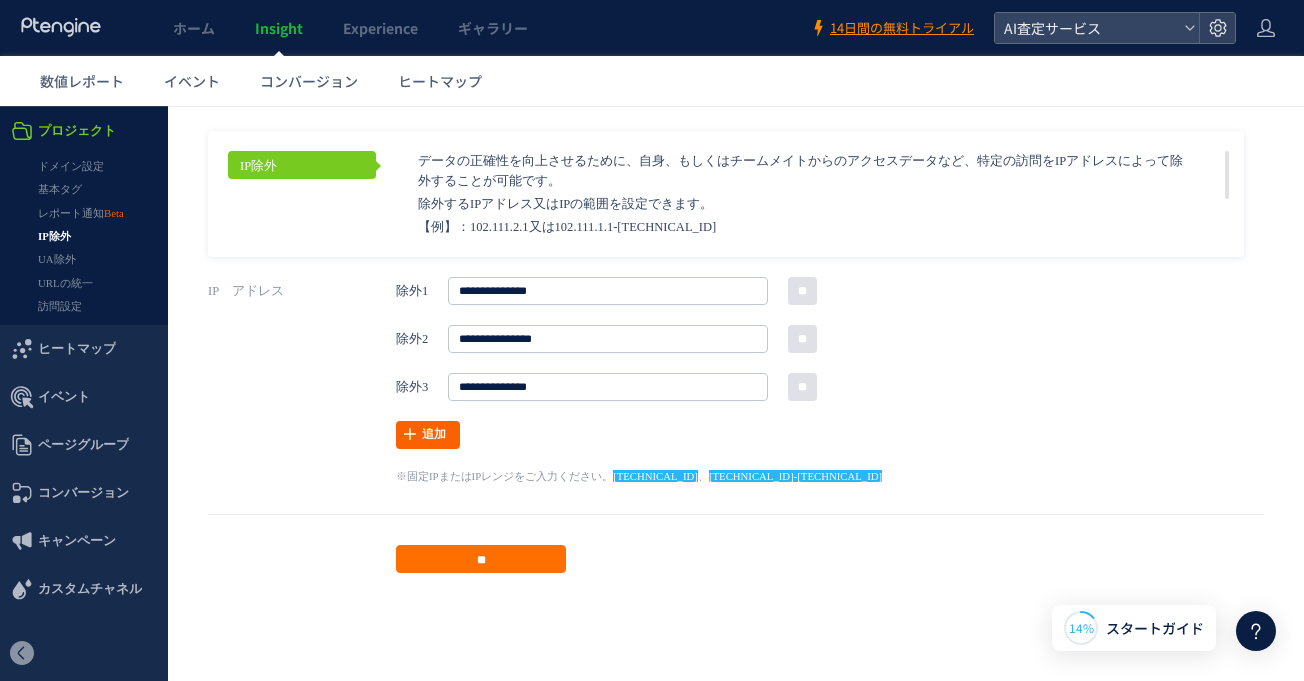 click on "追加" at bounding box center (428, 435) 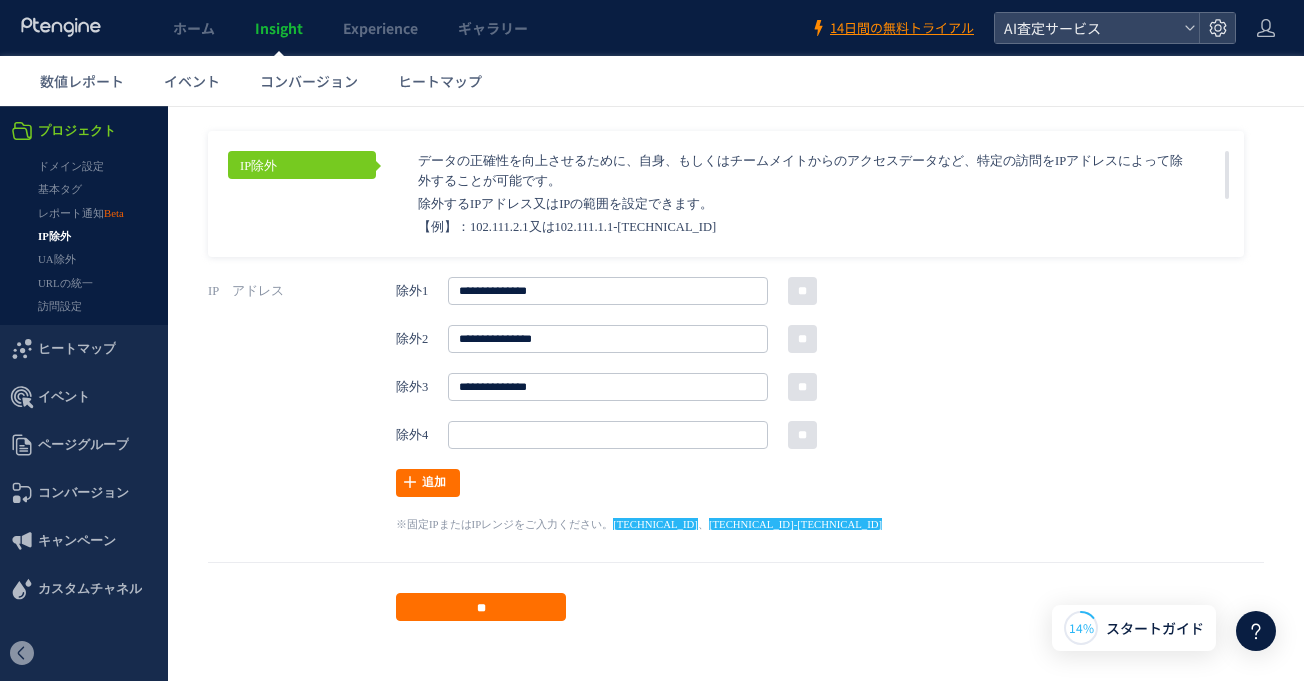 click on "**********" at bounding box center [736, 404] 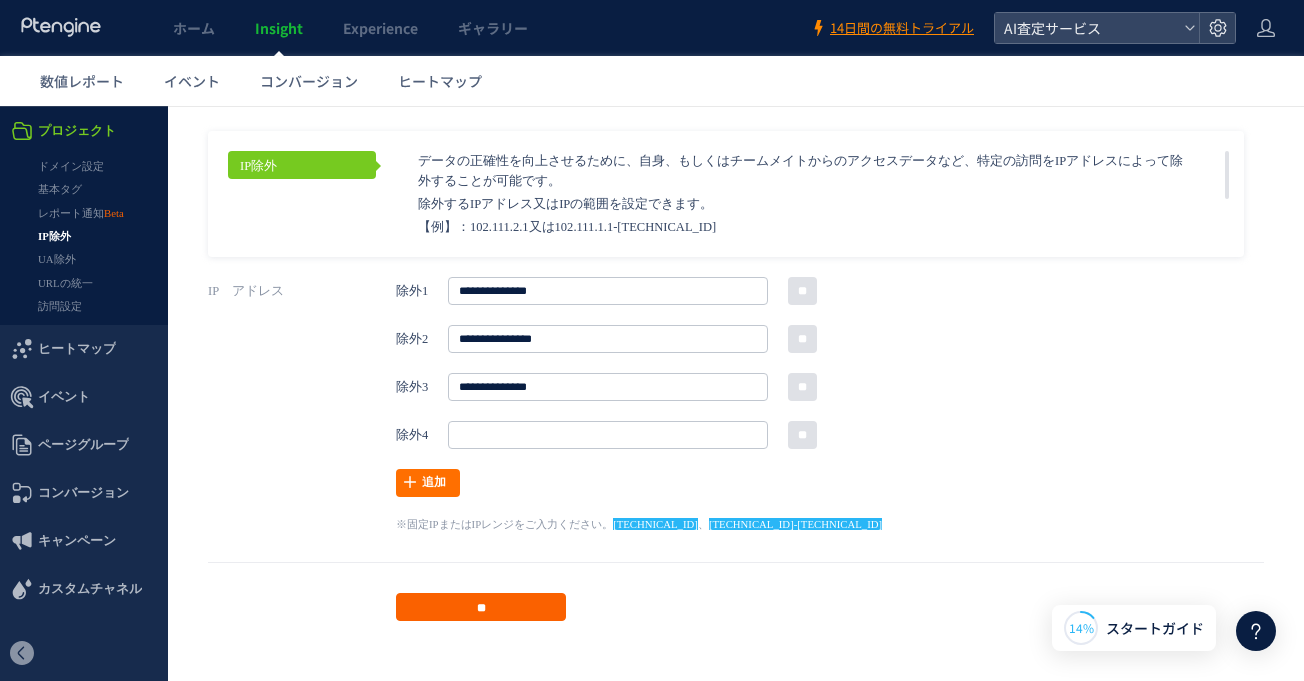 click on "**" at bounding box center [481, 607] 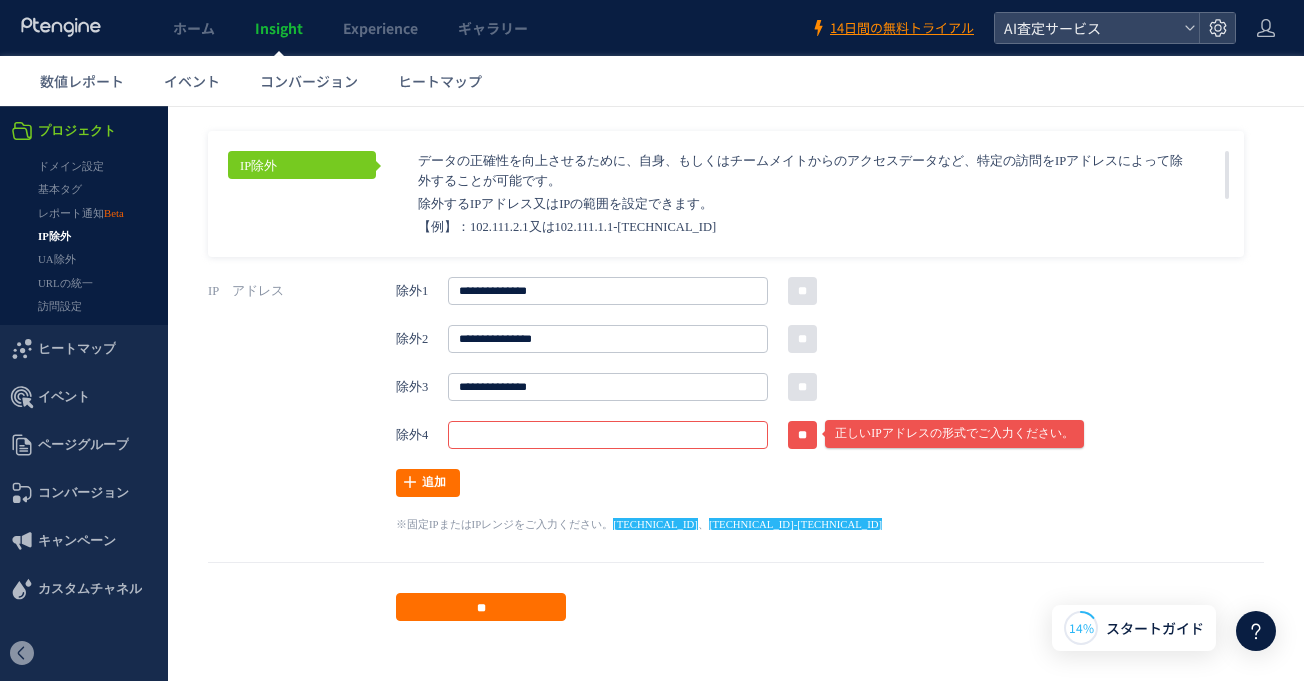 click on "**" at bounding box center [802, 435] 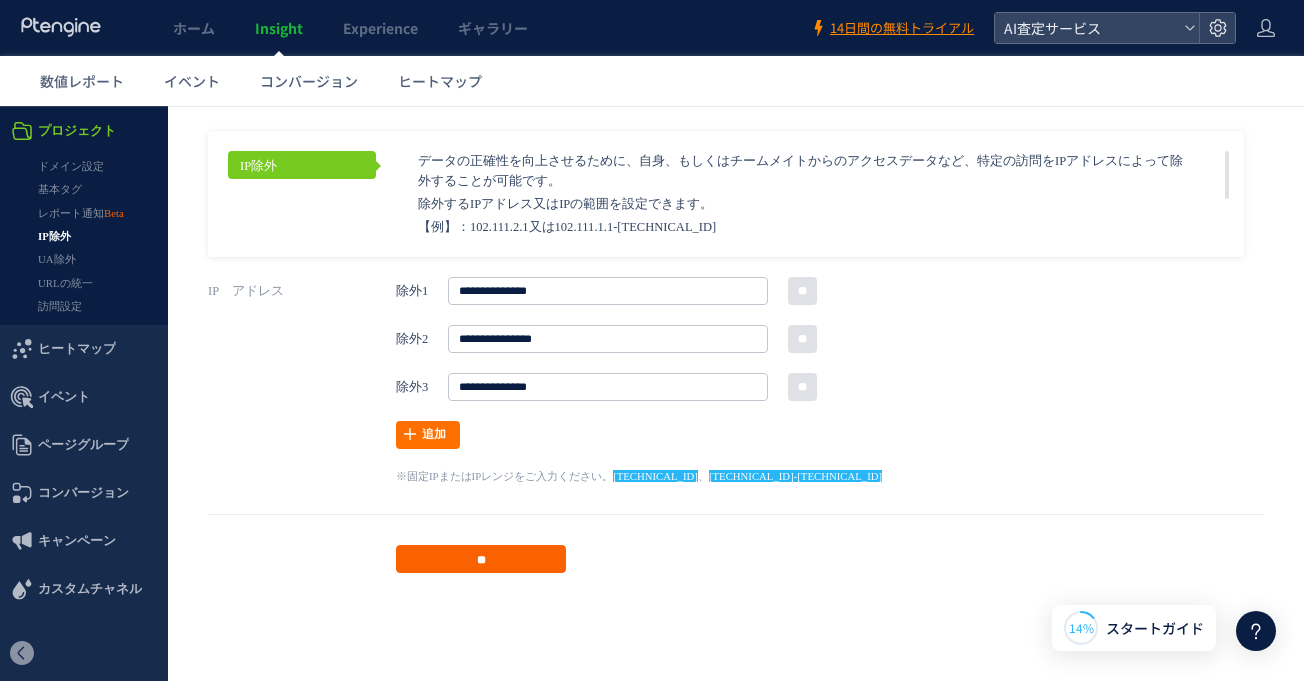 click on "**" at bounding box center (481, 559) 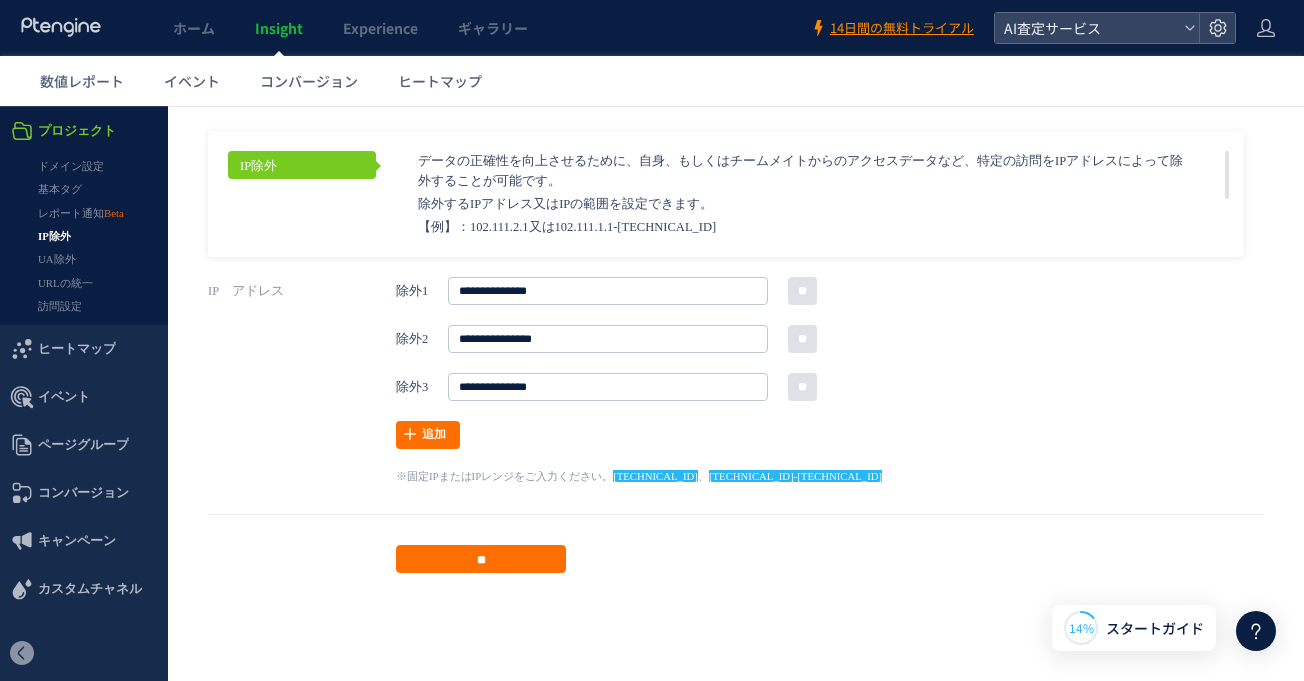 click on "**********" at bounding box center [736, 380] 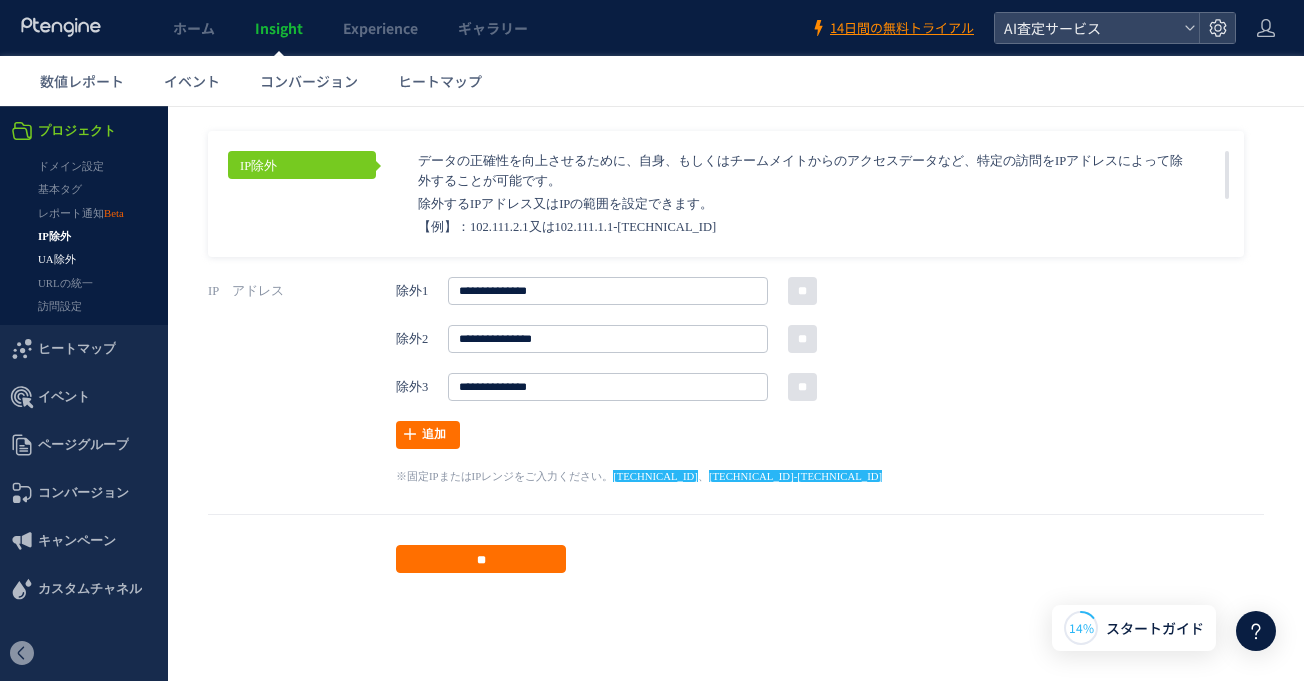 click on "UA除外" at bounding box center [84, 259] 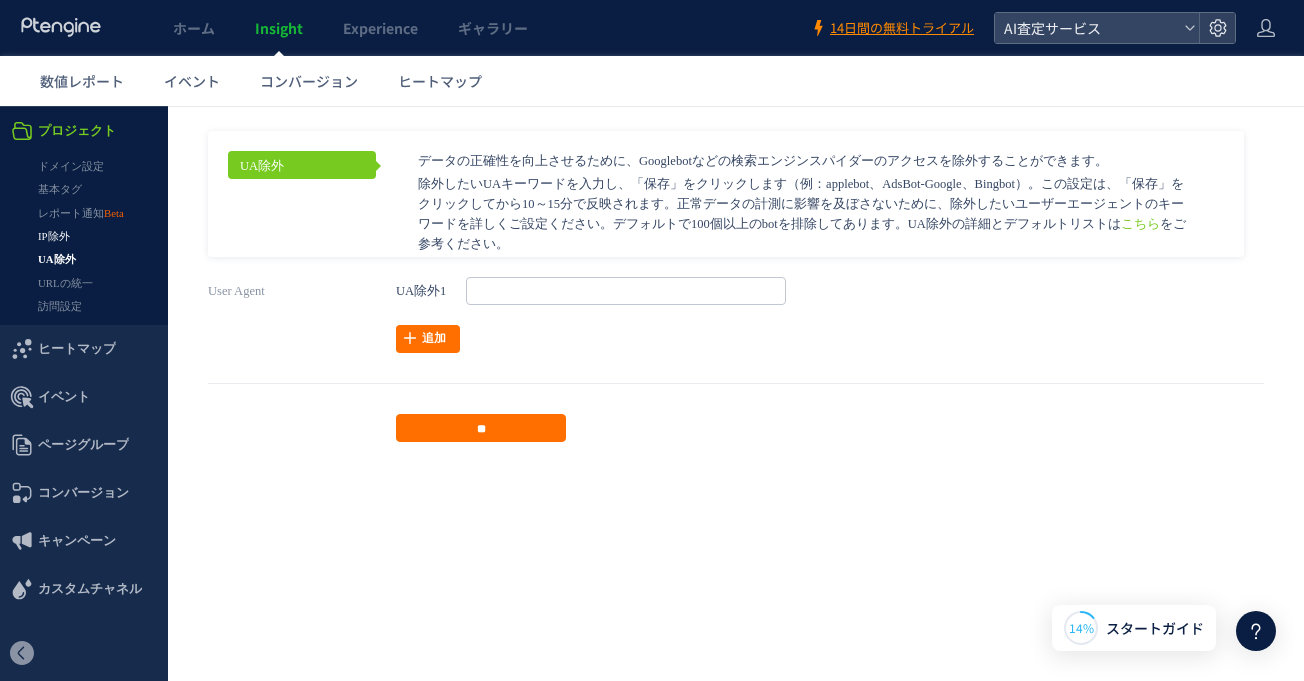 click on "IP除外" at bounding box center [84, 236] 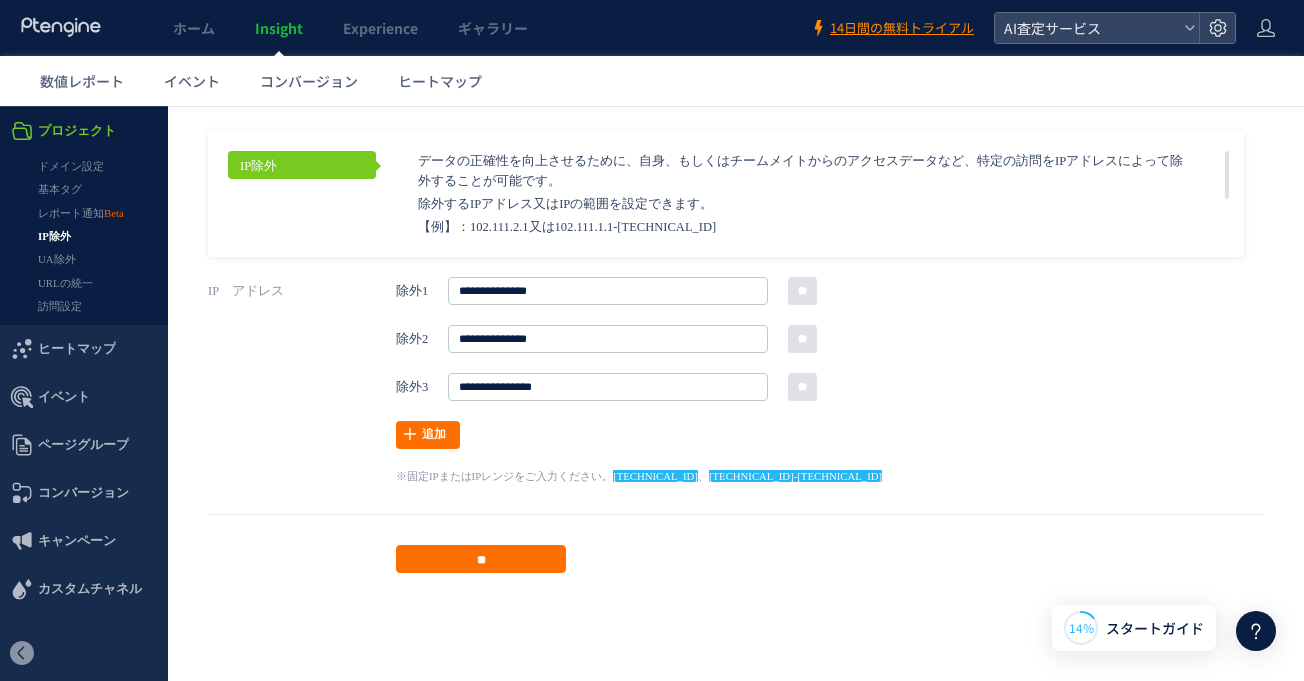 click on "**********" at bounding box center [736, 380] 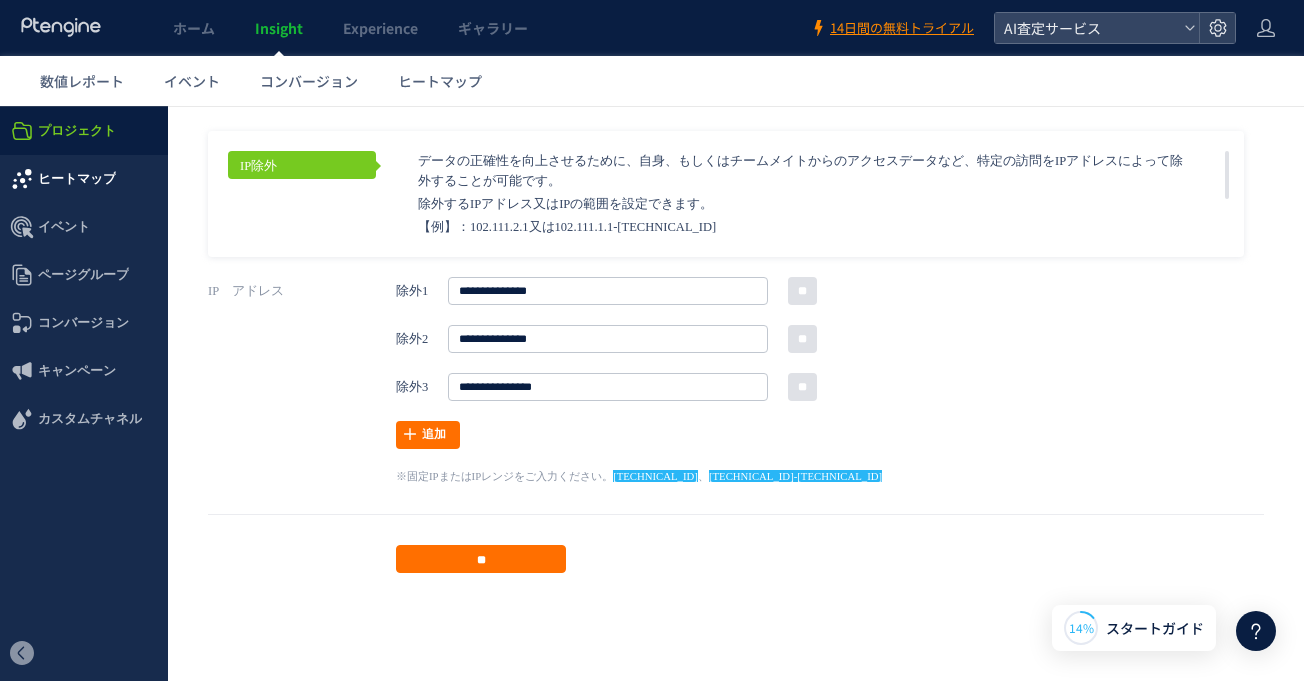 click on "ヒートマップ" at bounding box center (77, 179) 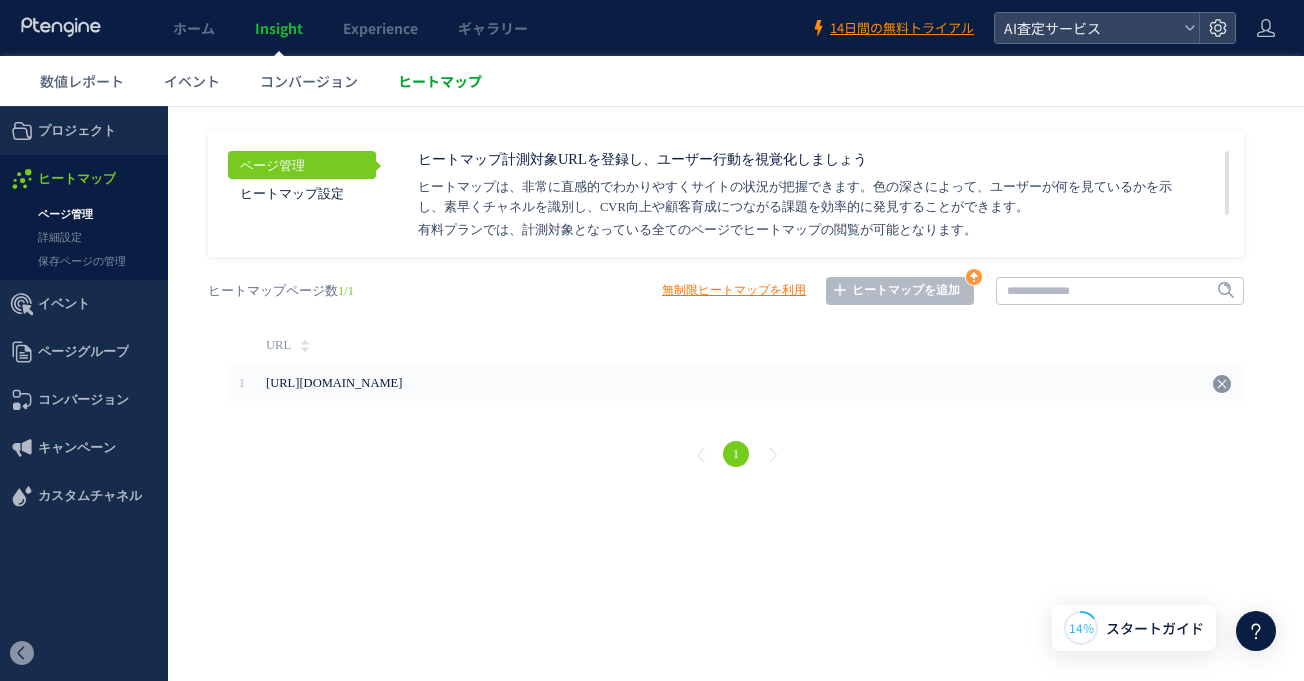 click on "ヒートマップ" at bounding box center (440, 81) 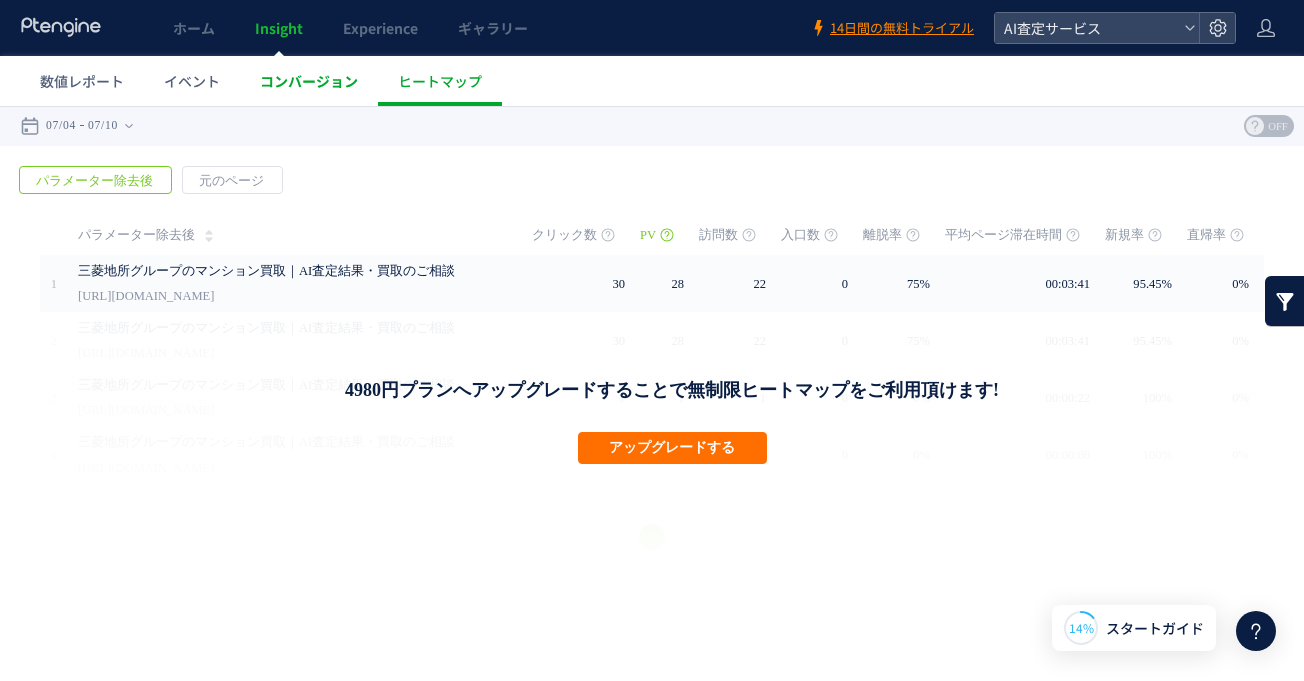 click on "コンバージョン" at bounding box center [309, 81] 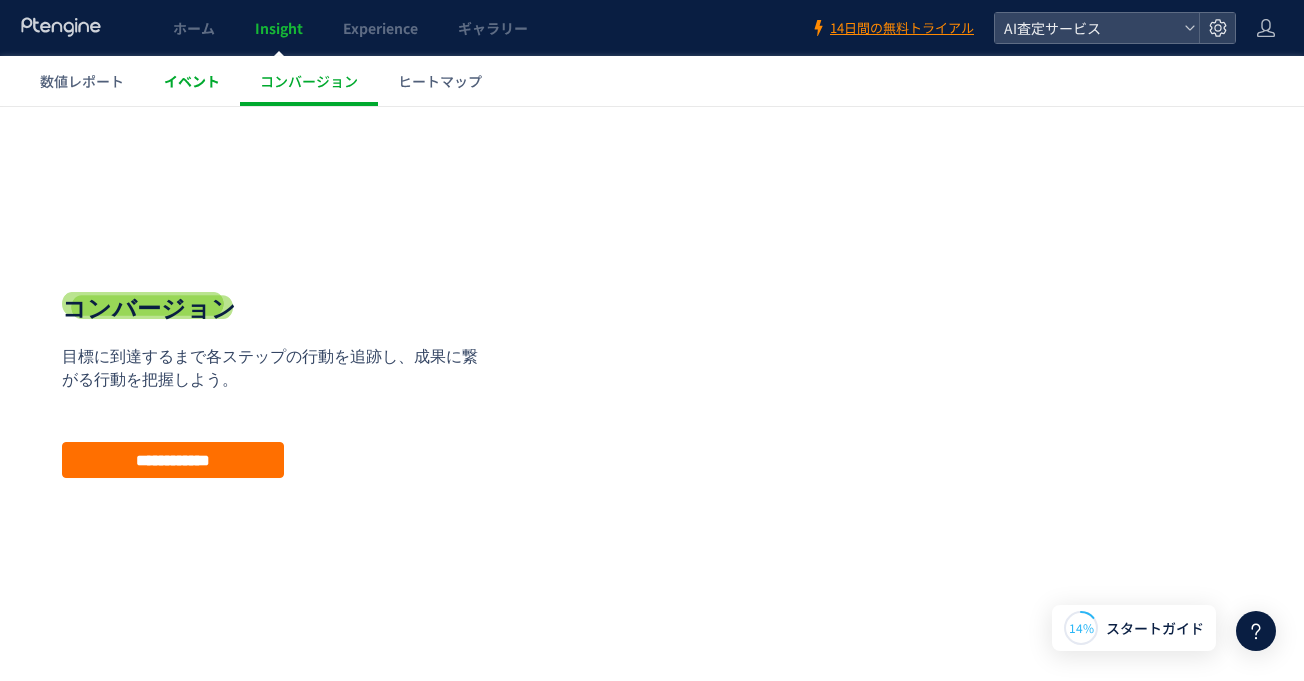 click on "イベント" at bounding box center (192, 81) 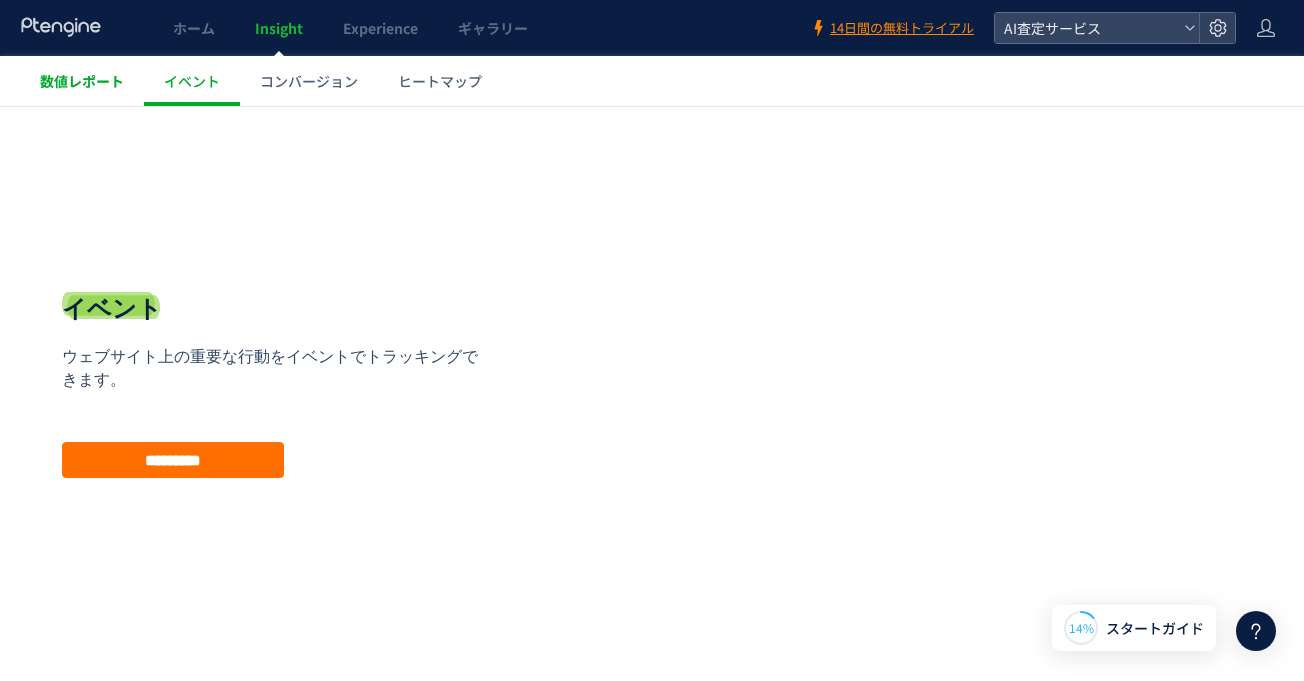 click on "数値レポート" at bounding box center (82, 81) 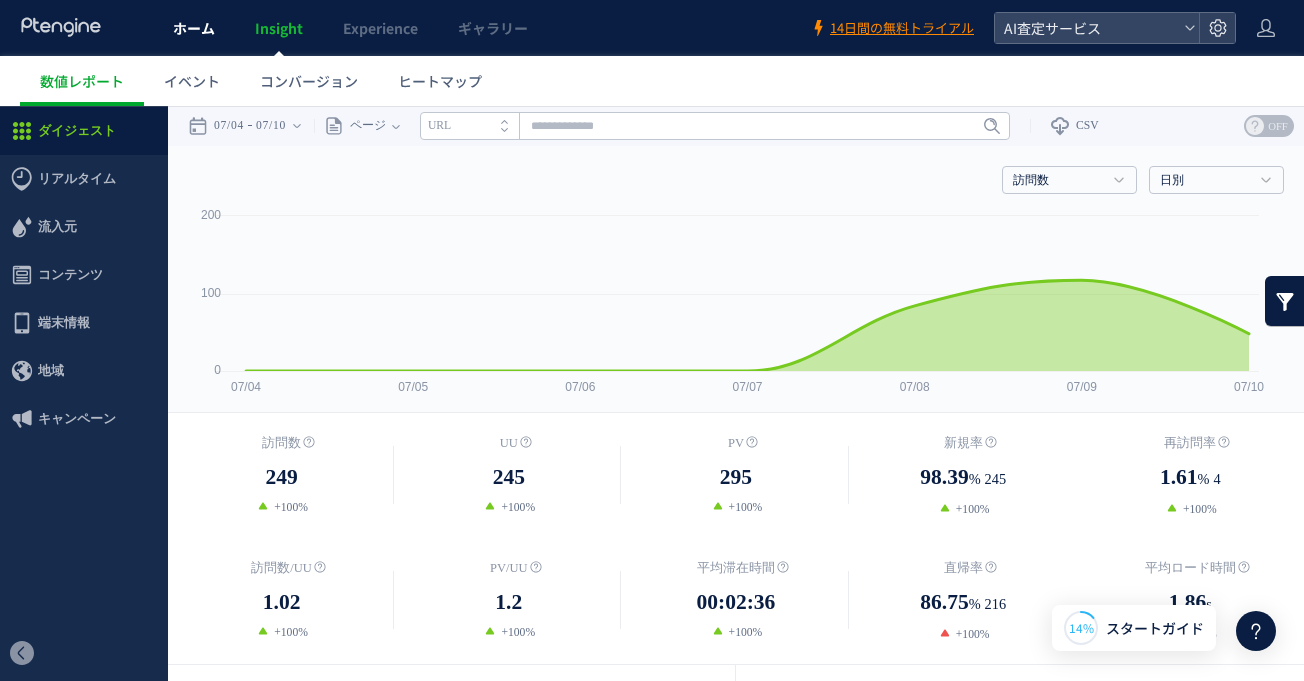 click on "ホーム" at bounding box center (194, 28) 